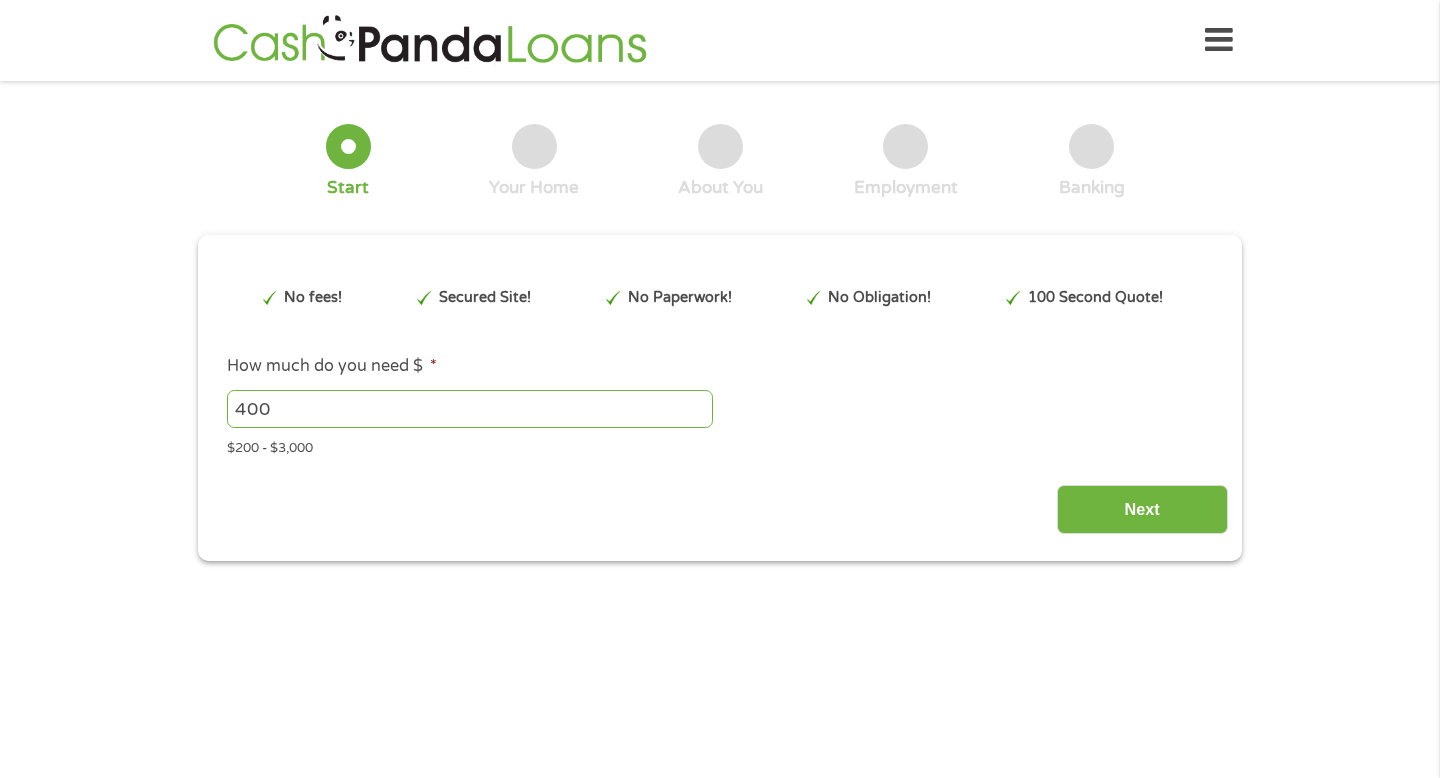 scroll, scrollTop: 0, scrollLeft: 0, axis: both 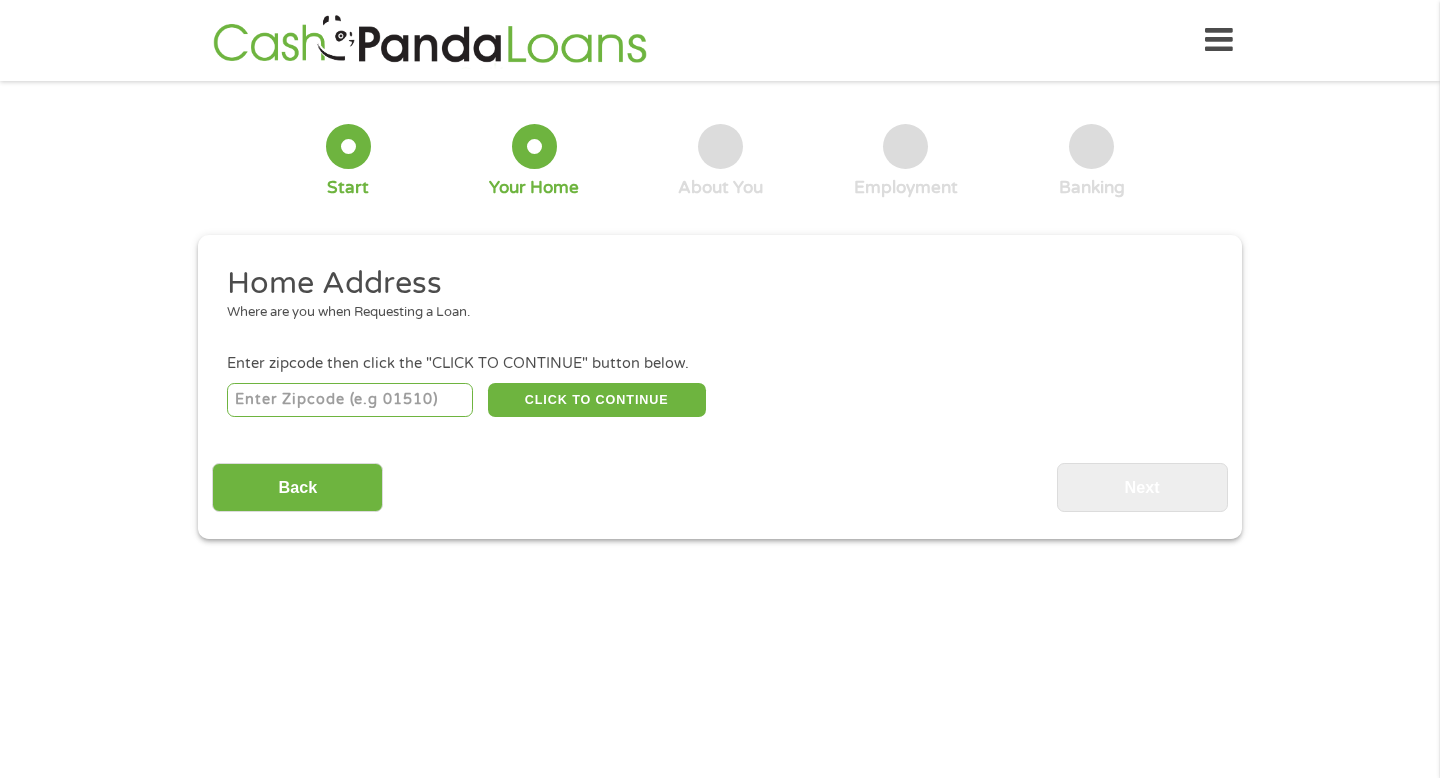 click on "CLICK TO CONTINUE
Please recheck your Zipcode, it seems to be Incorrect" at bounding box center (720, 399) 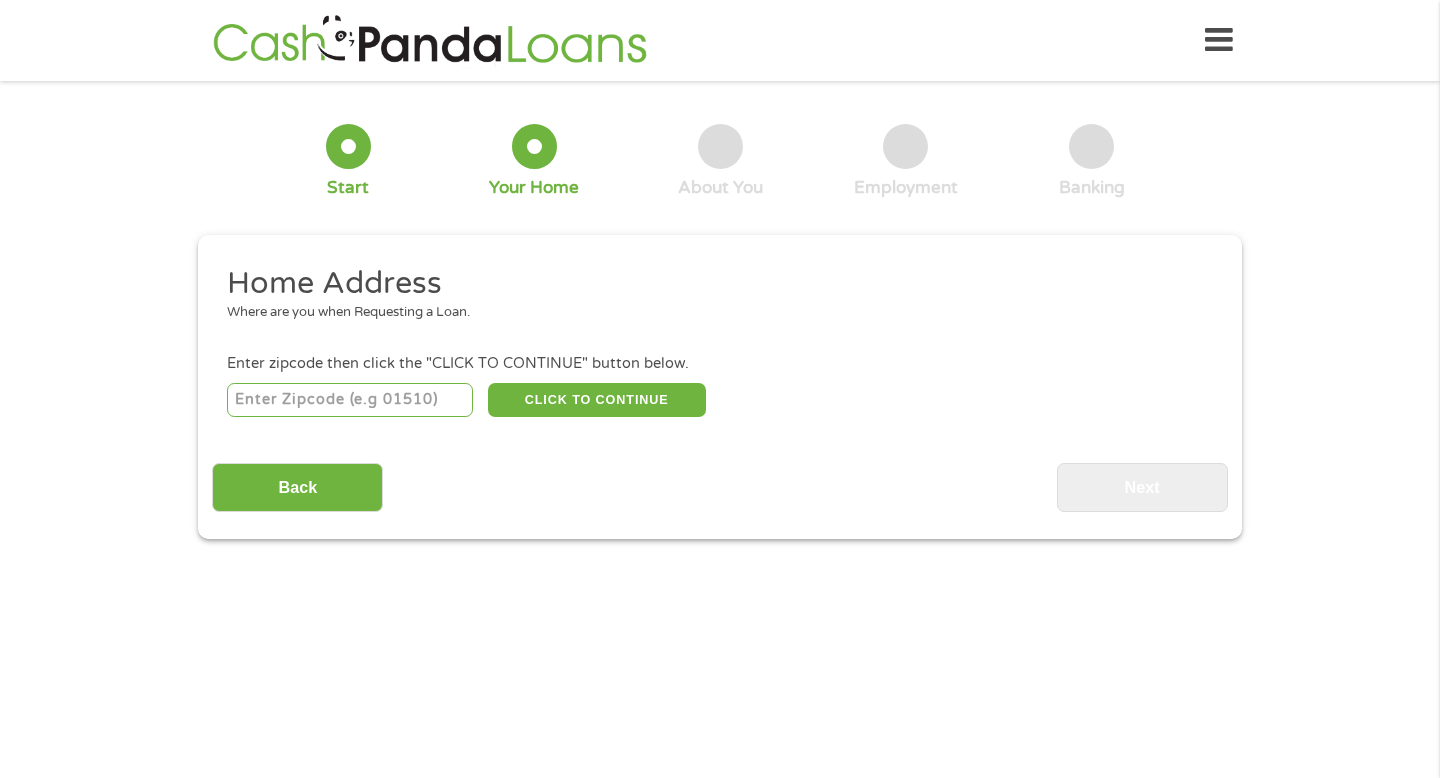 type on "[POSTAL_CODE]" 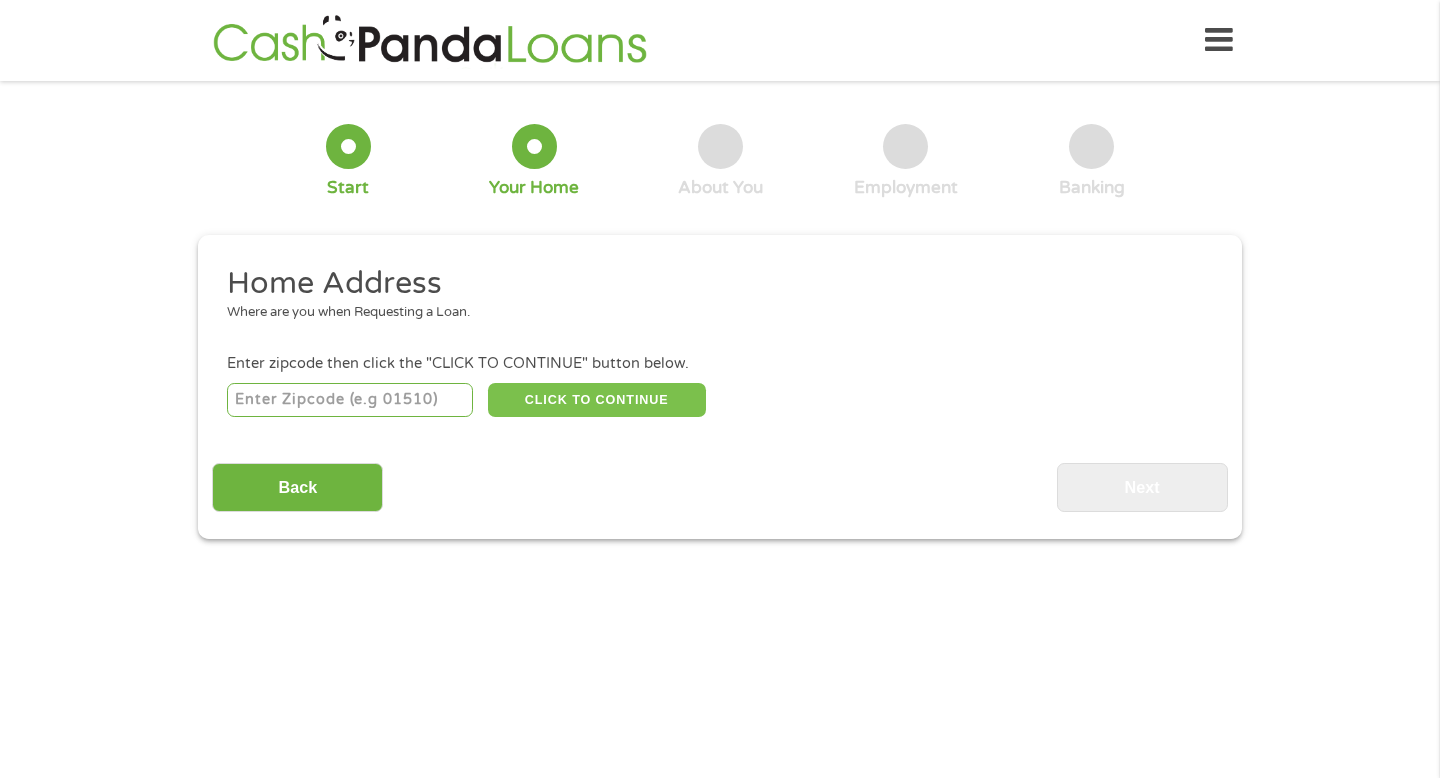 click on "CLICK TO CONTINUE" at bounding box center (597, 400) 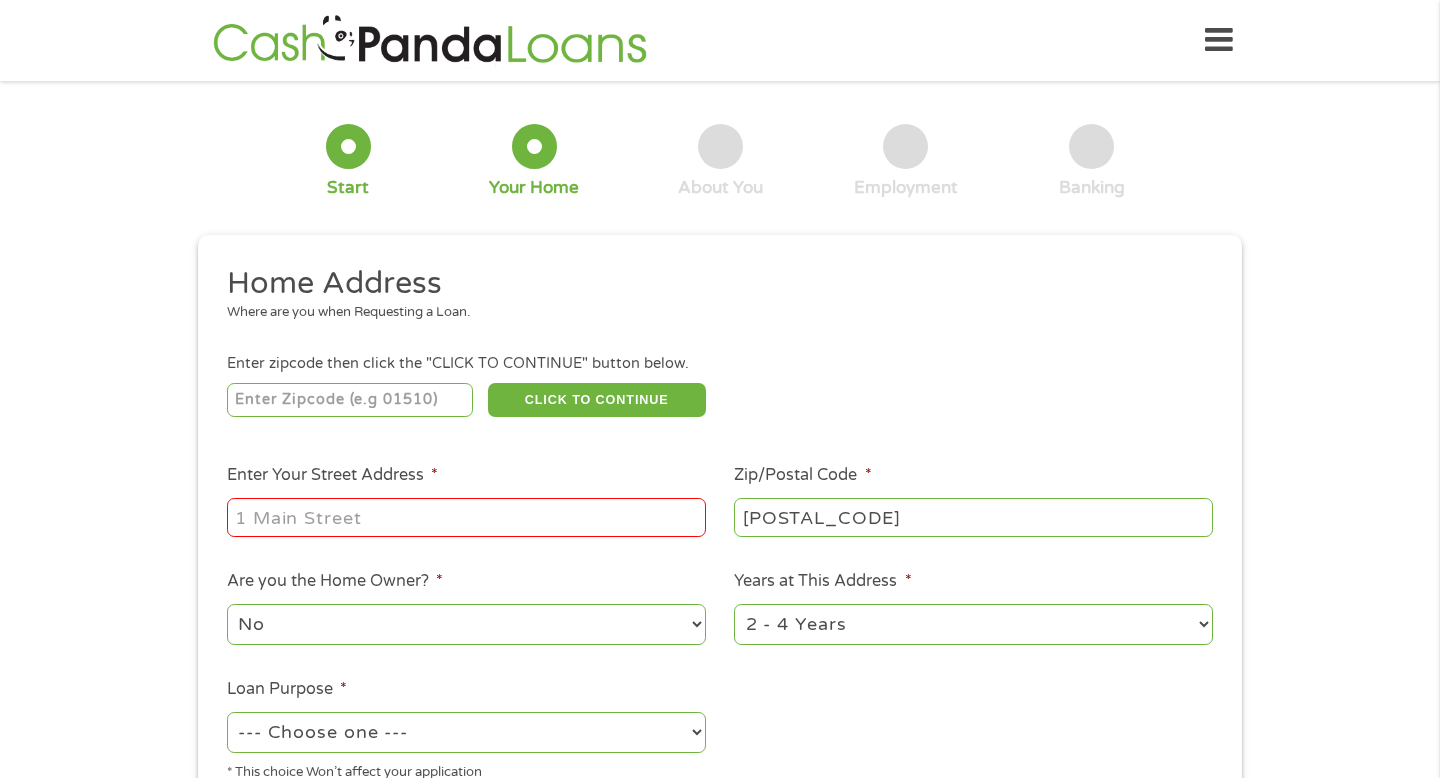 click on "Enter Your Street Address *" at bounding box center (466, 517) 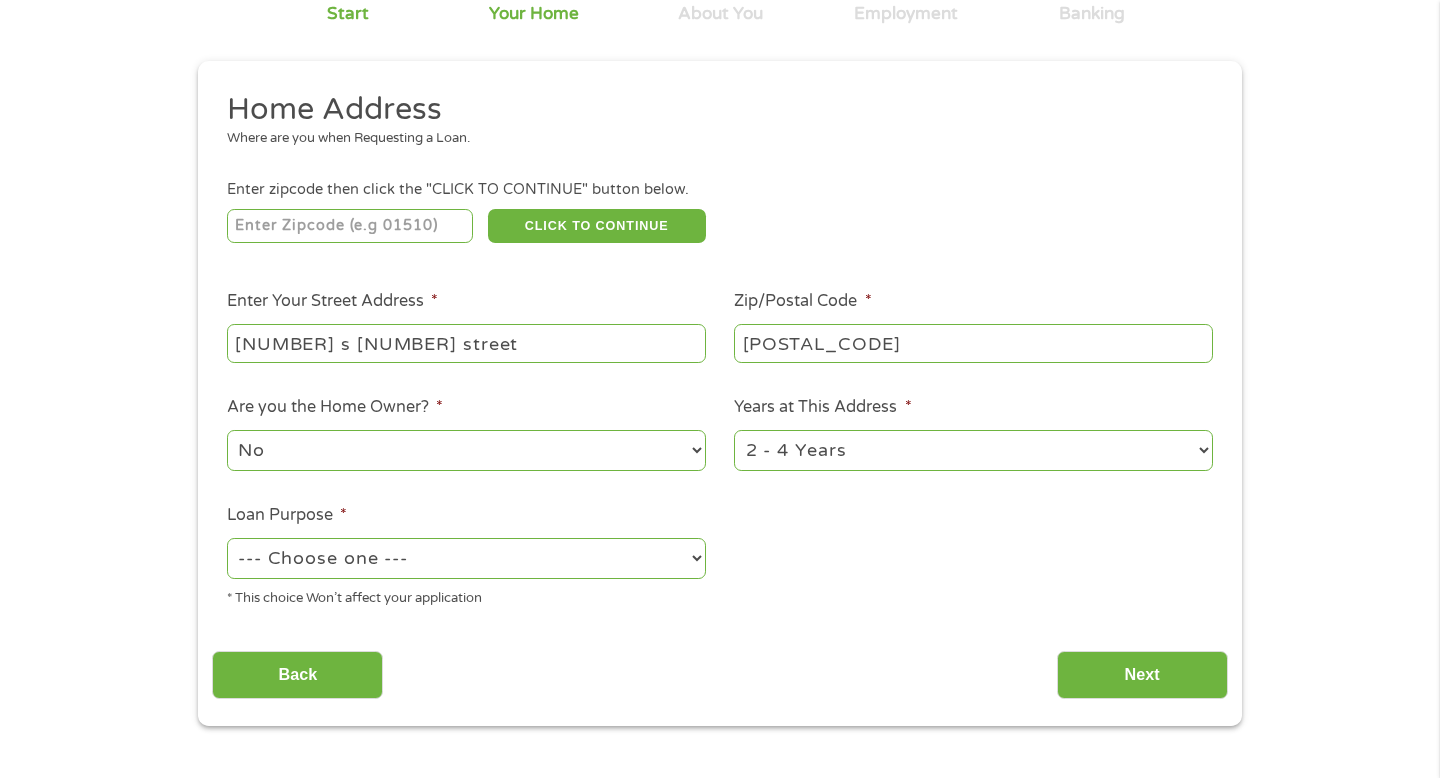 scroll, scrollTop: 176, scrollLeft: 0, axis: vertical 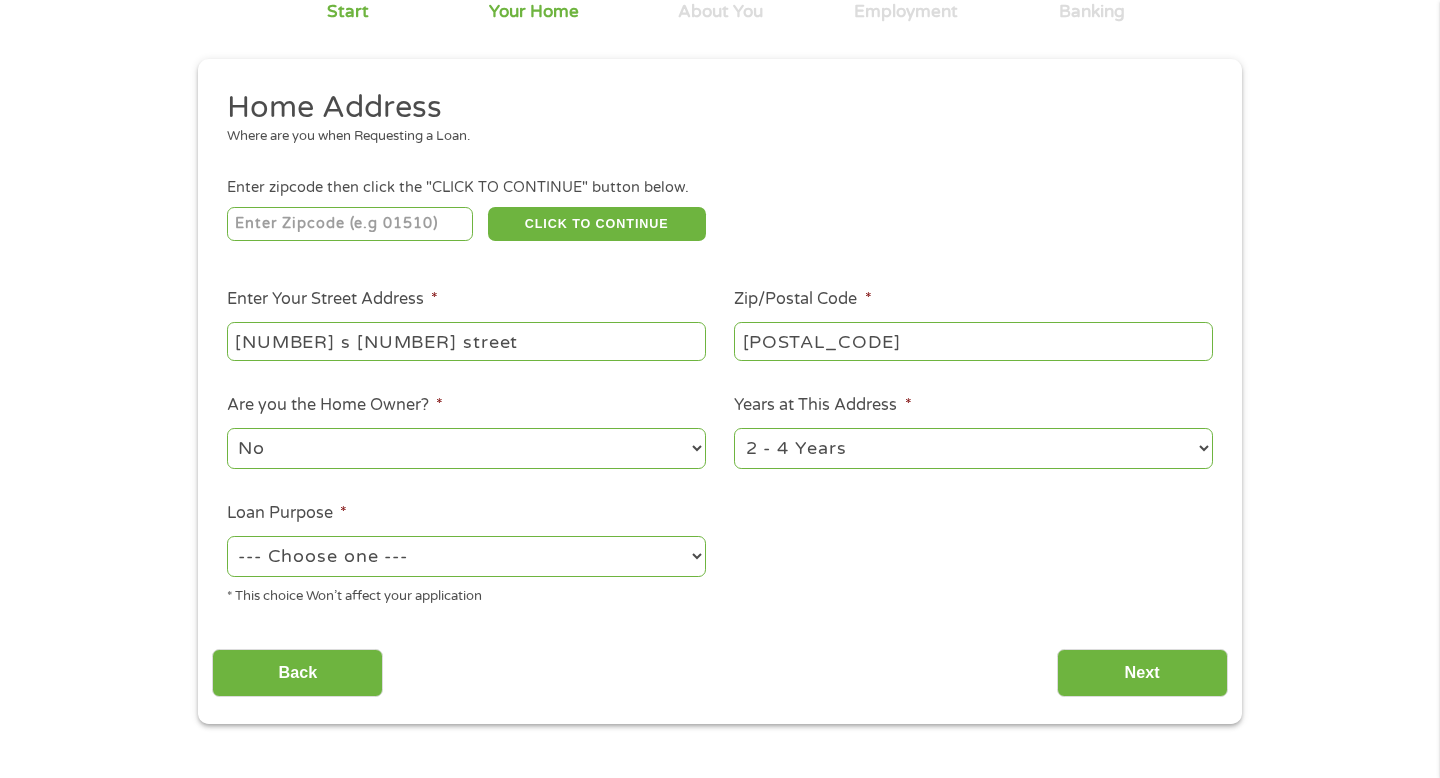 type on "[NUMBER] s [NUMBER] street" 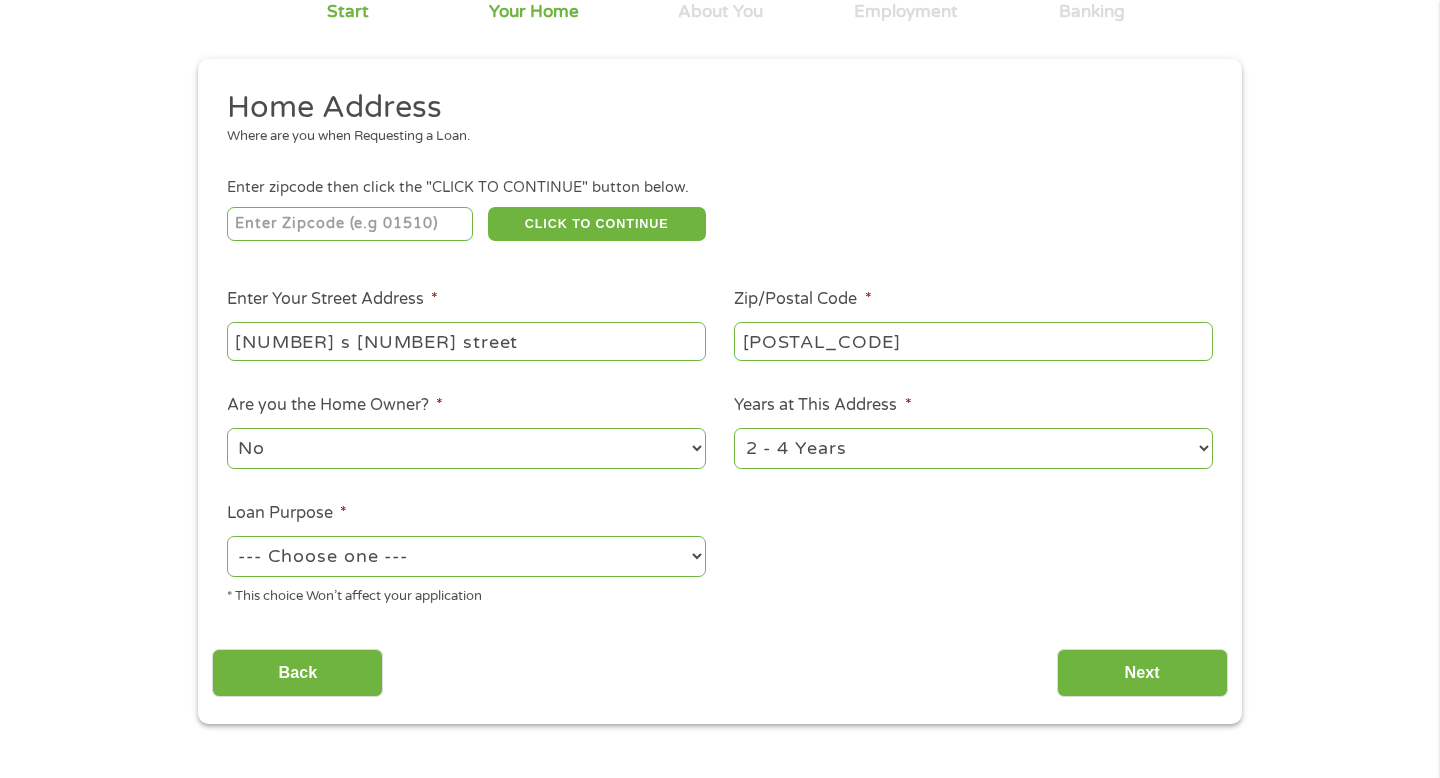 click on "No Yes" at bounding box center [466, 448] 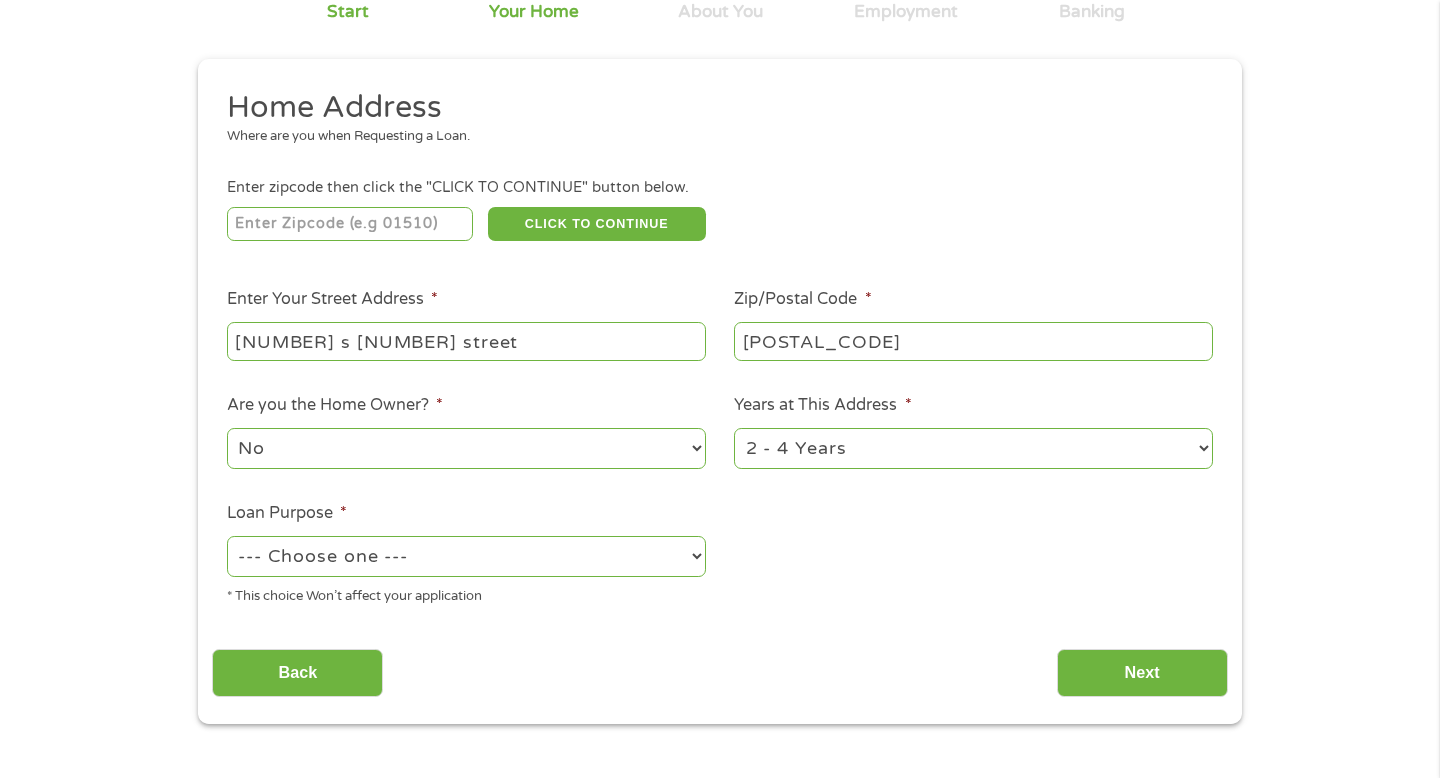 select on "yes" 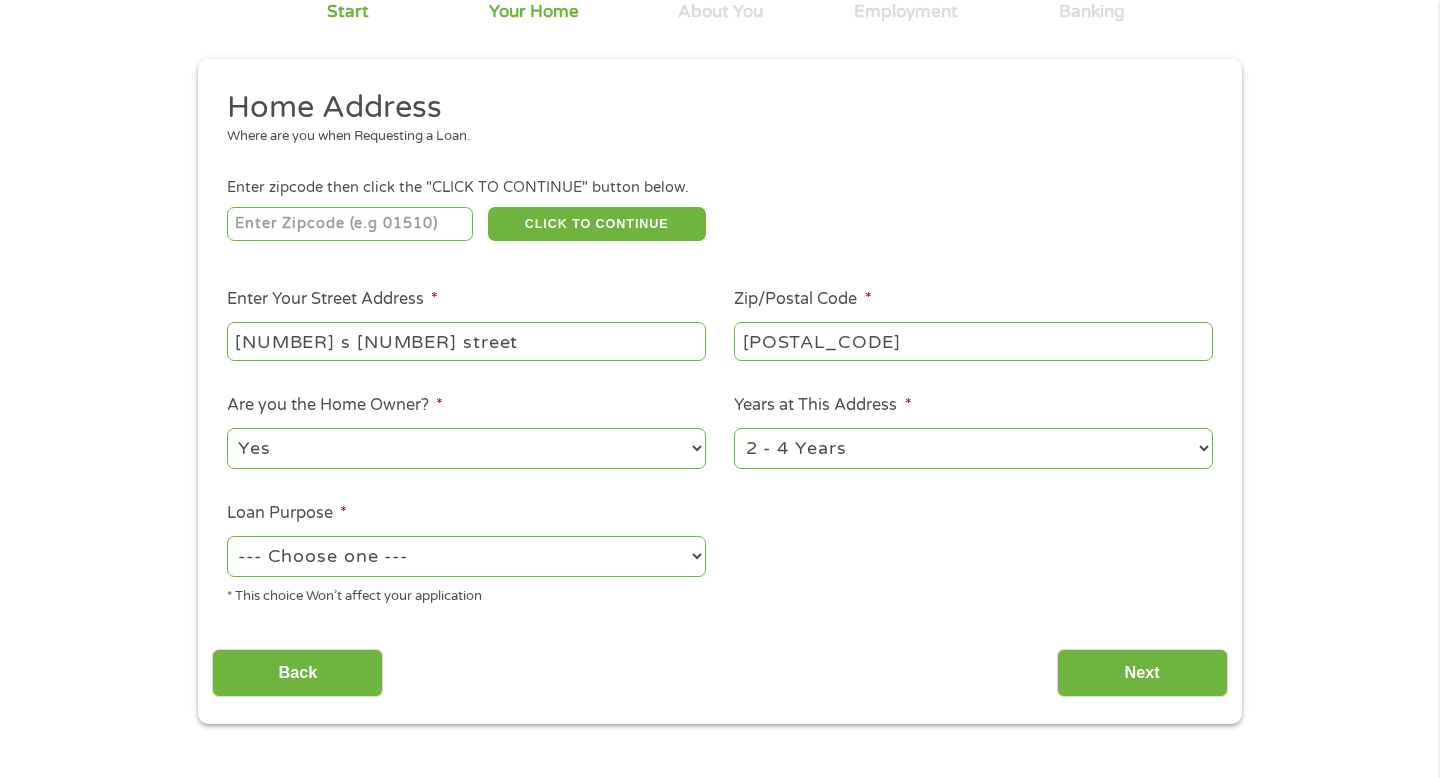 scroll, scrollTop: 230, scrollLeft: 0, axis: vertical 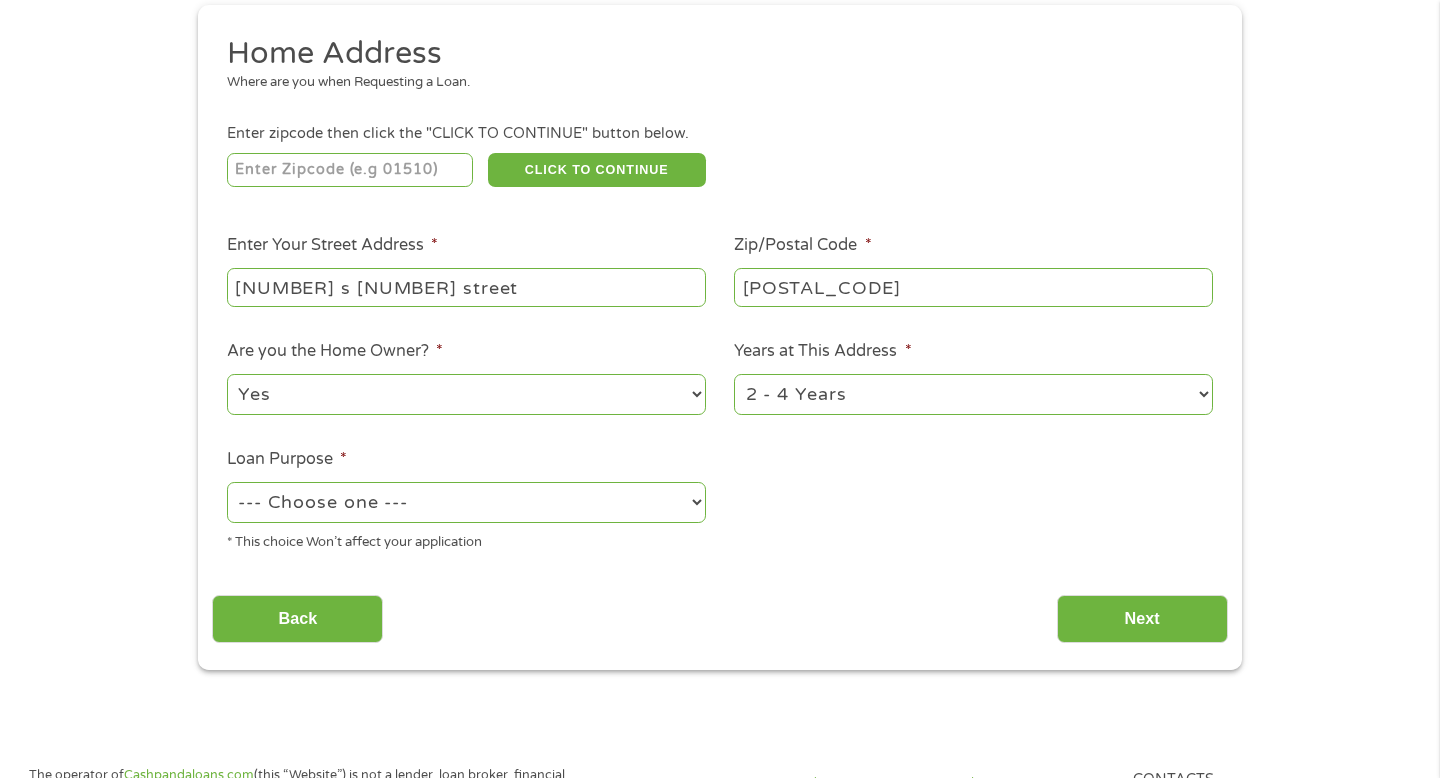 click on "--- Choose one --- Pay Bills Debt Consolidation Home Improvement Major Purchase Car Loan Short Term Cash Medical Expenses Other" at bounding box center [466, 502] 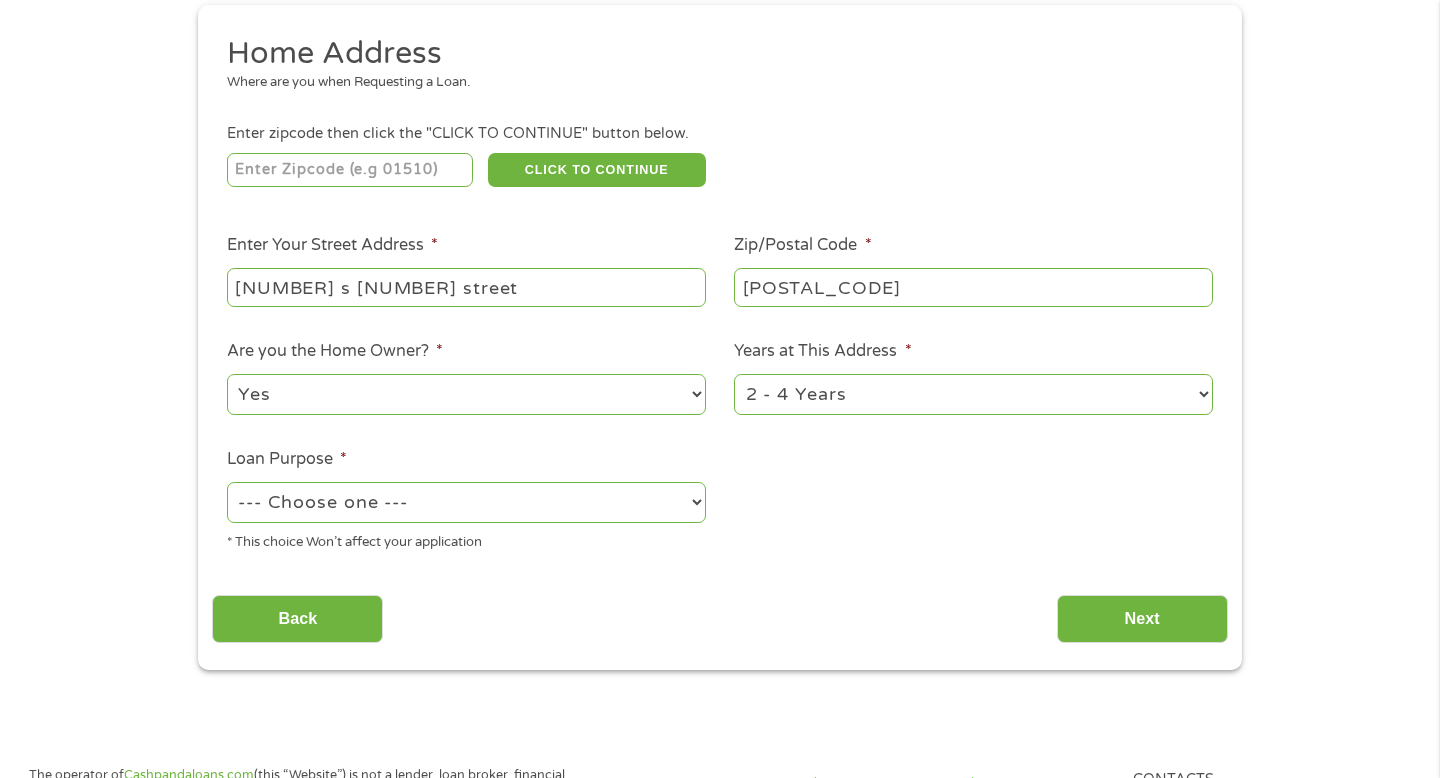 select on "shorttermcash" 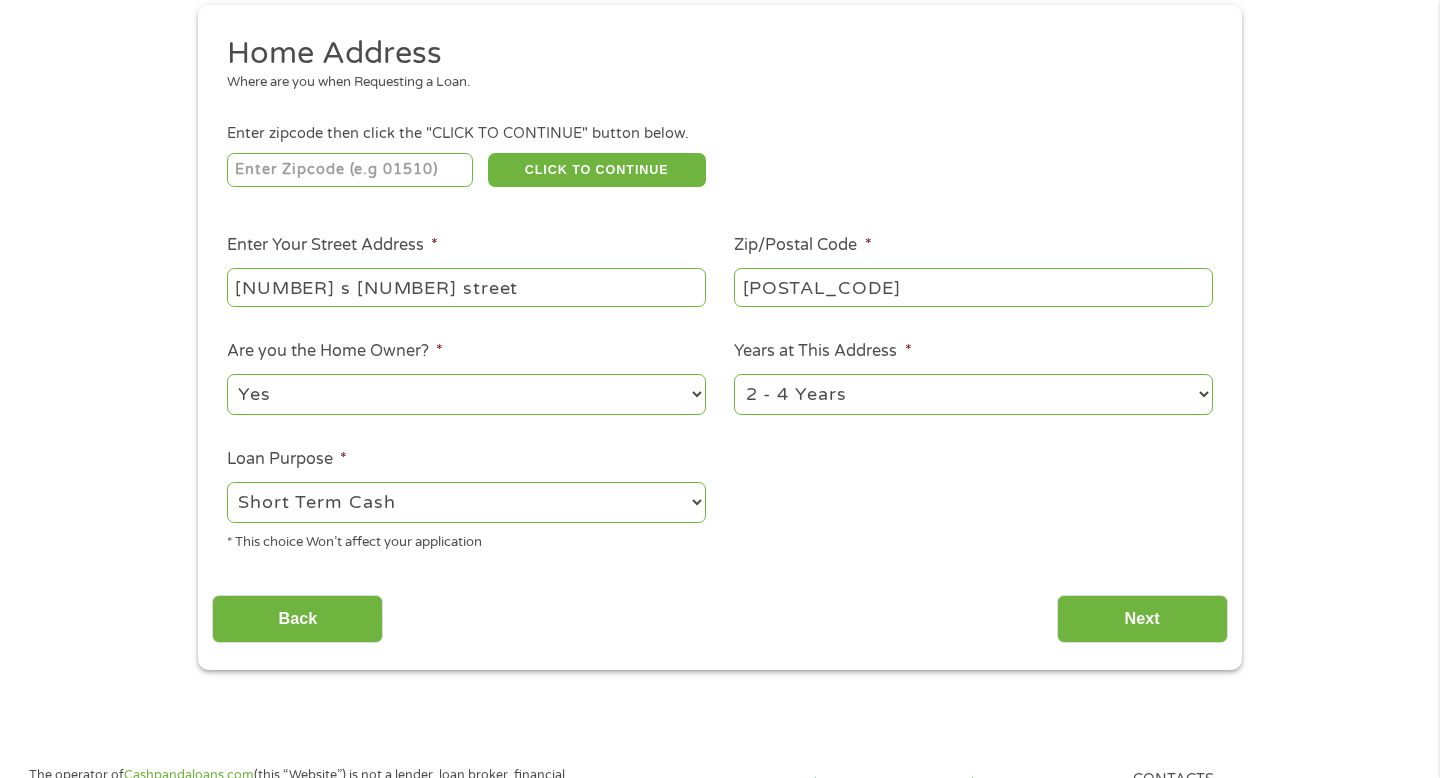 click on "Back   Next" at bounding box center [719, 611] 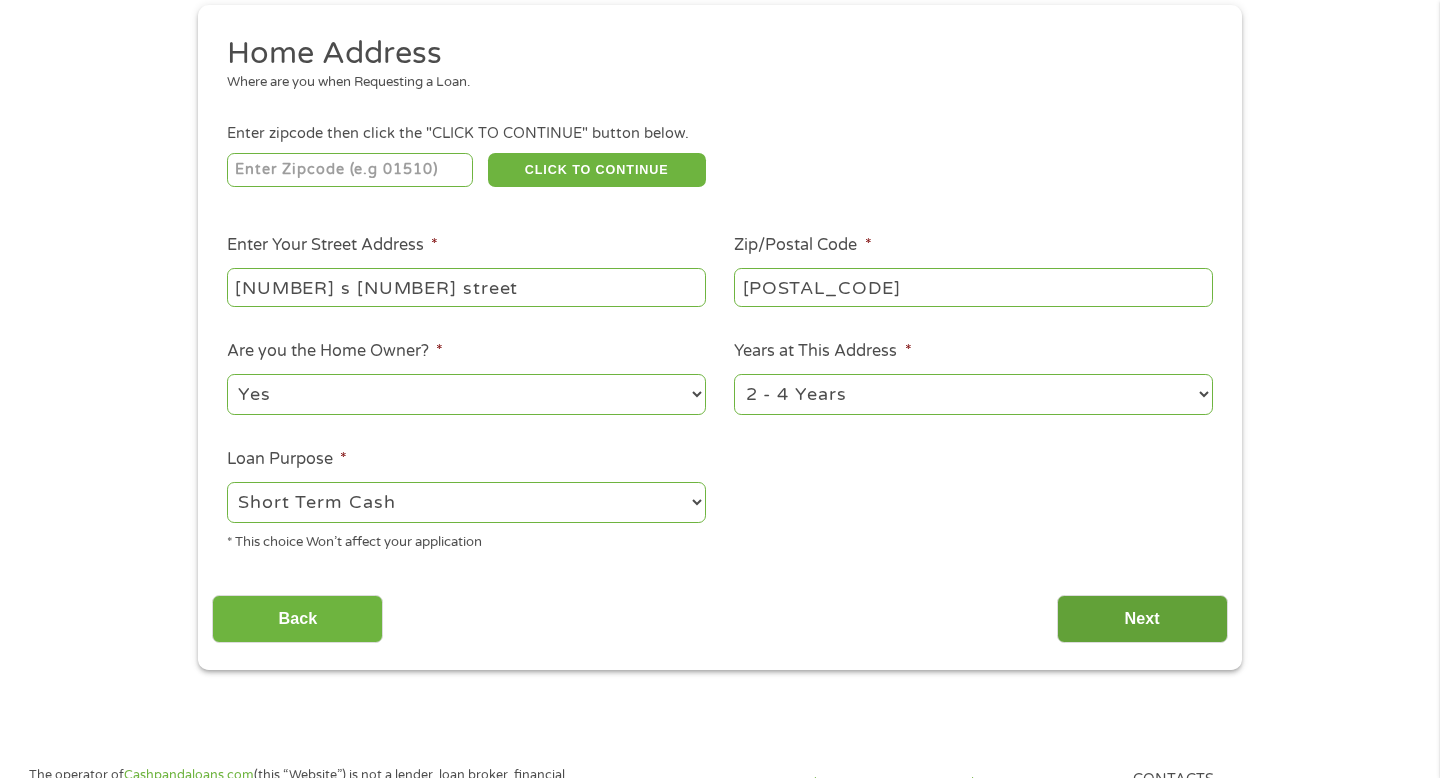 click on "Next" at bounding box center [1142, 619] 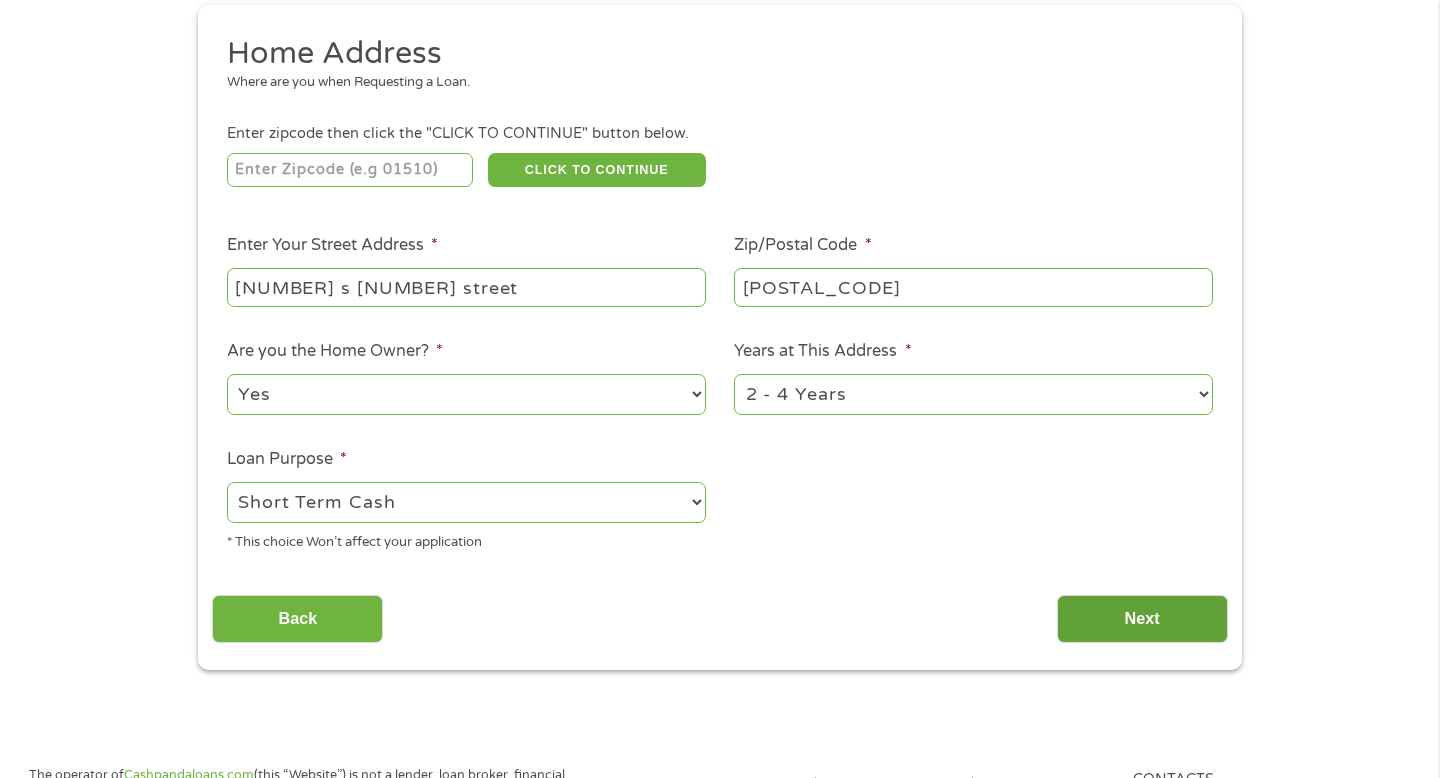 scroll, scrollTop: 8, scrollLeft: 8, axis: both 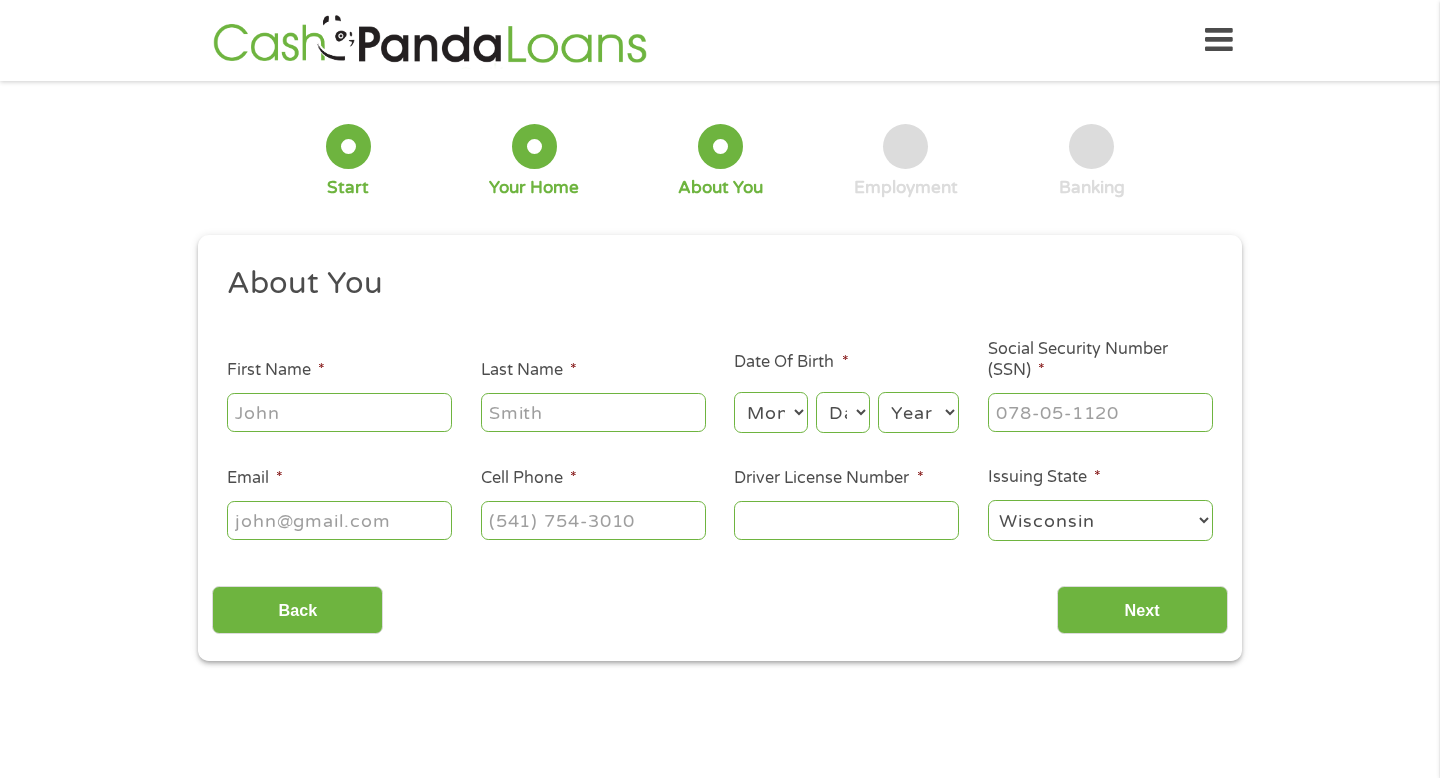 click on "First Name *" at bounding box center (339, 412) 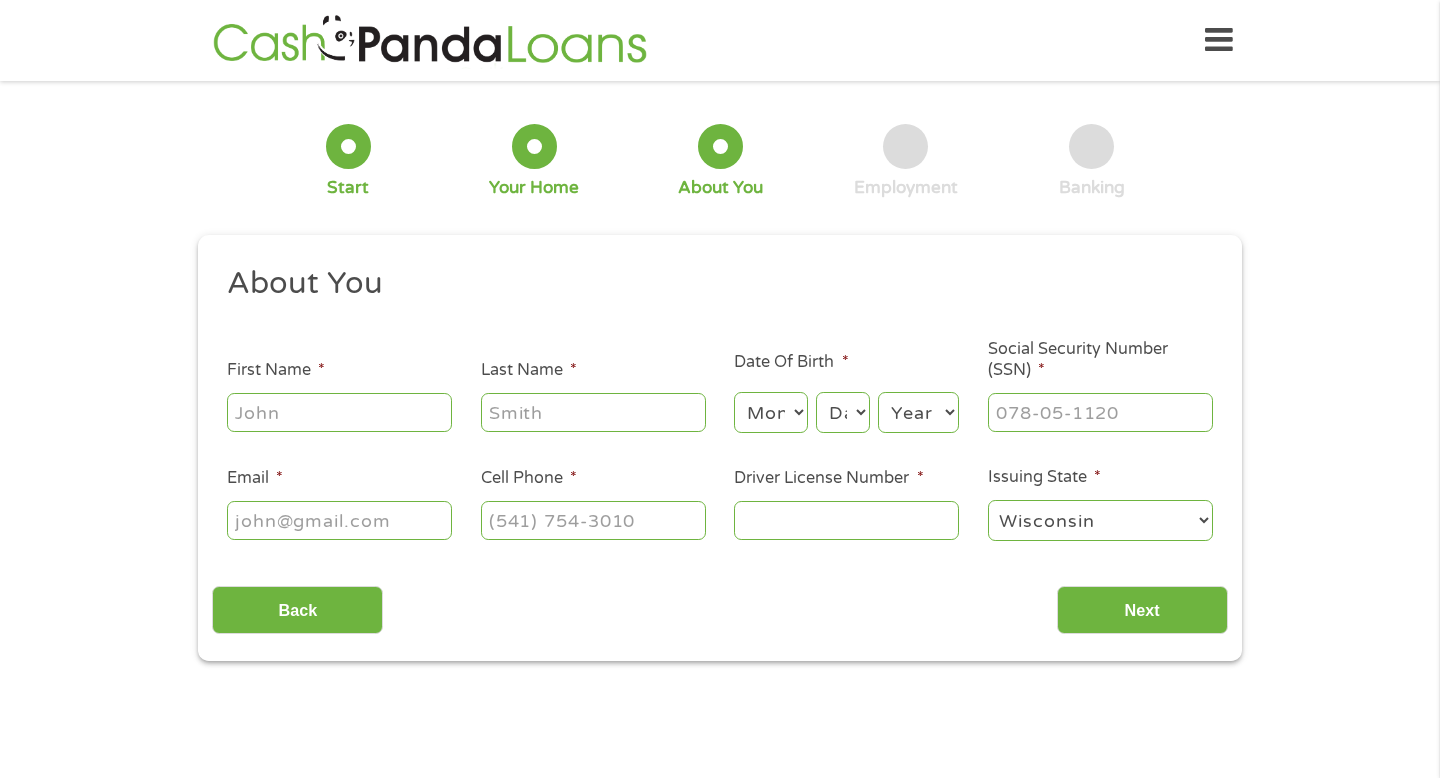type on "[FIRST]" 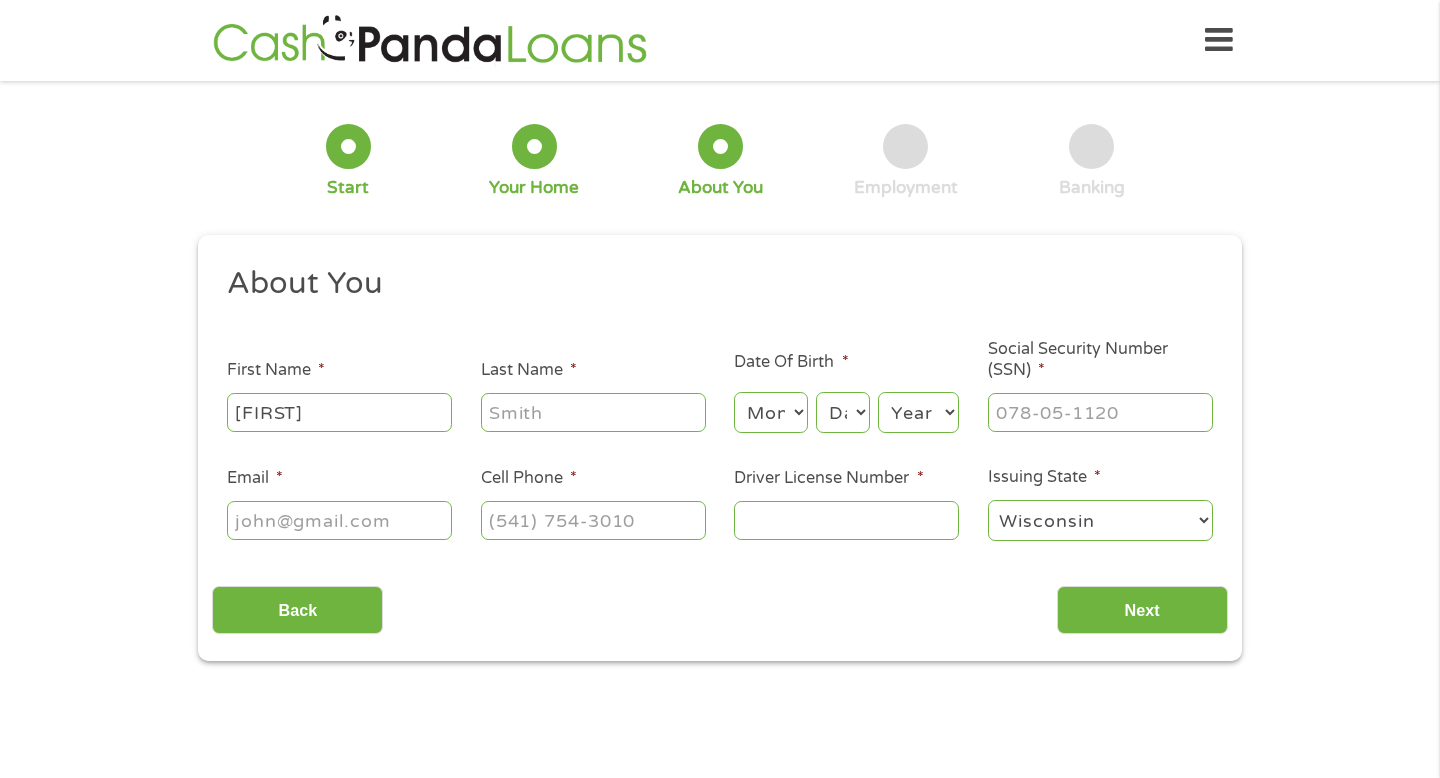 type on "[LAST]" 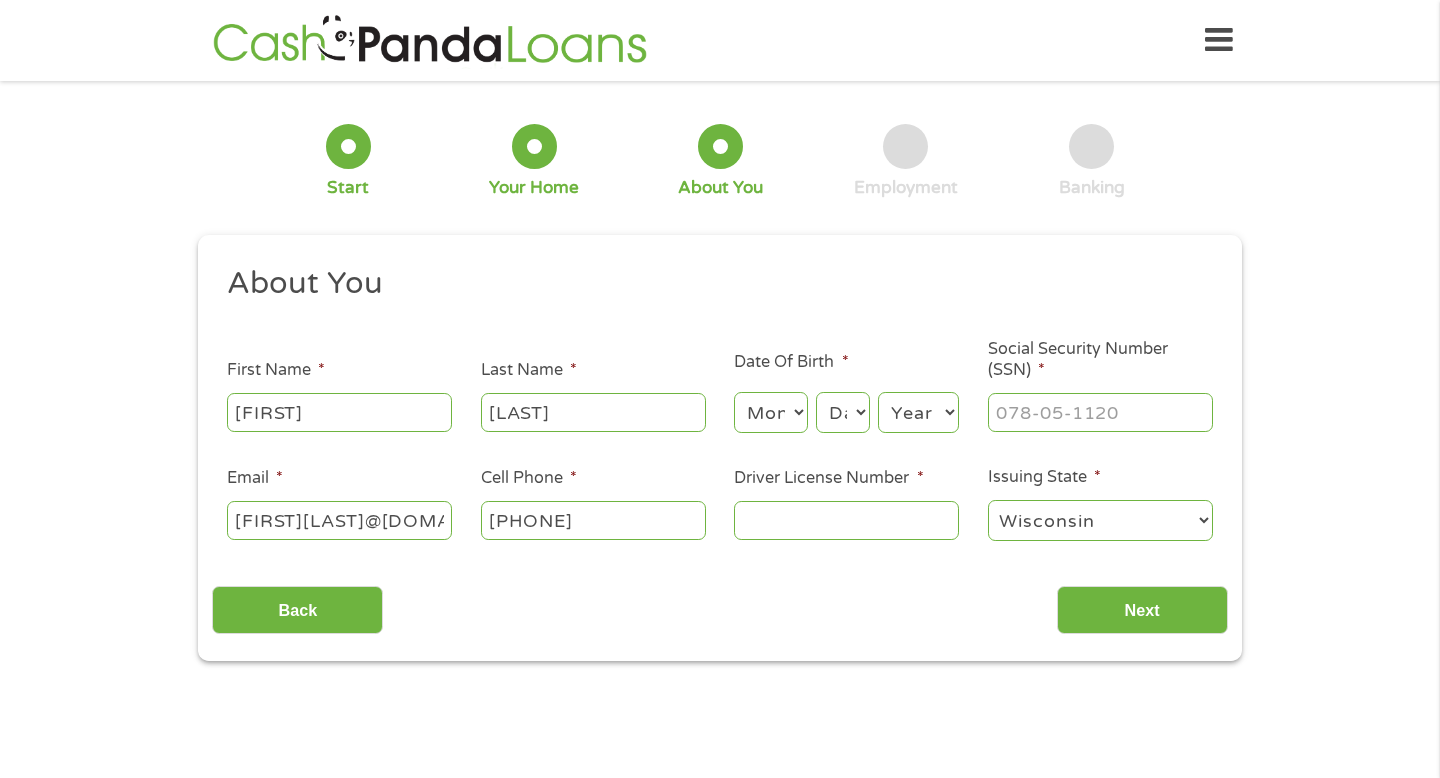 type on "[PHONE]" 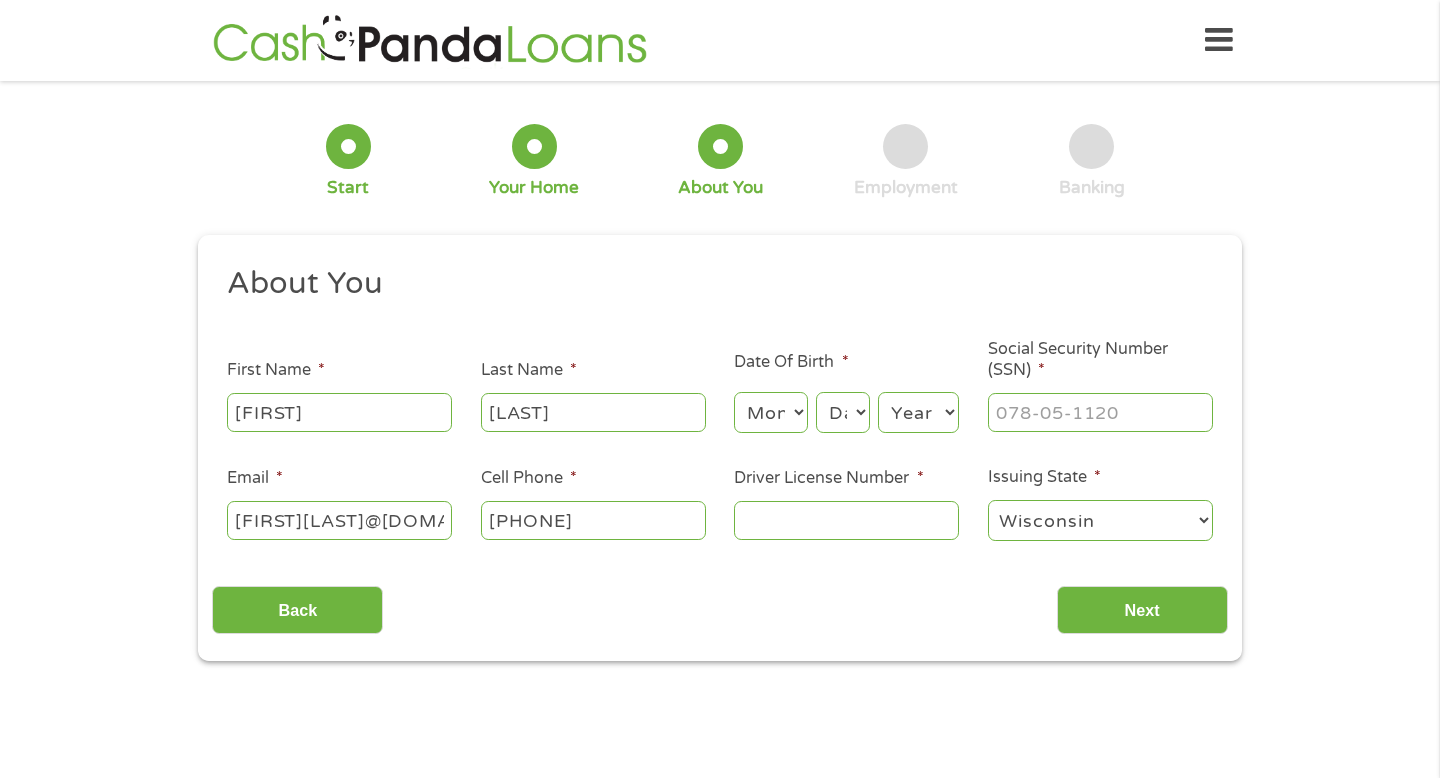 click on "Month 1 2 3 4 5 6 7 8 9 10 11 12" at bounding box center (770, 412) 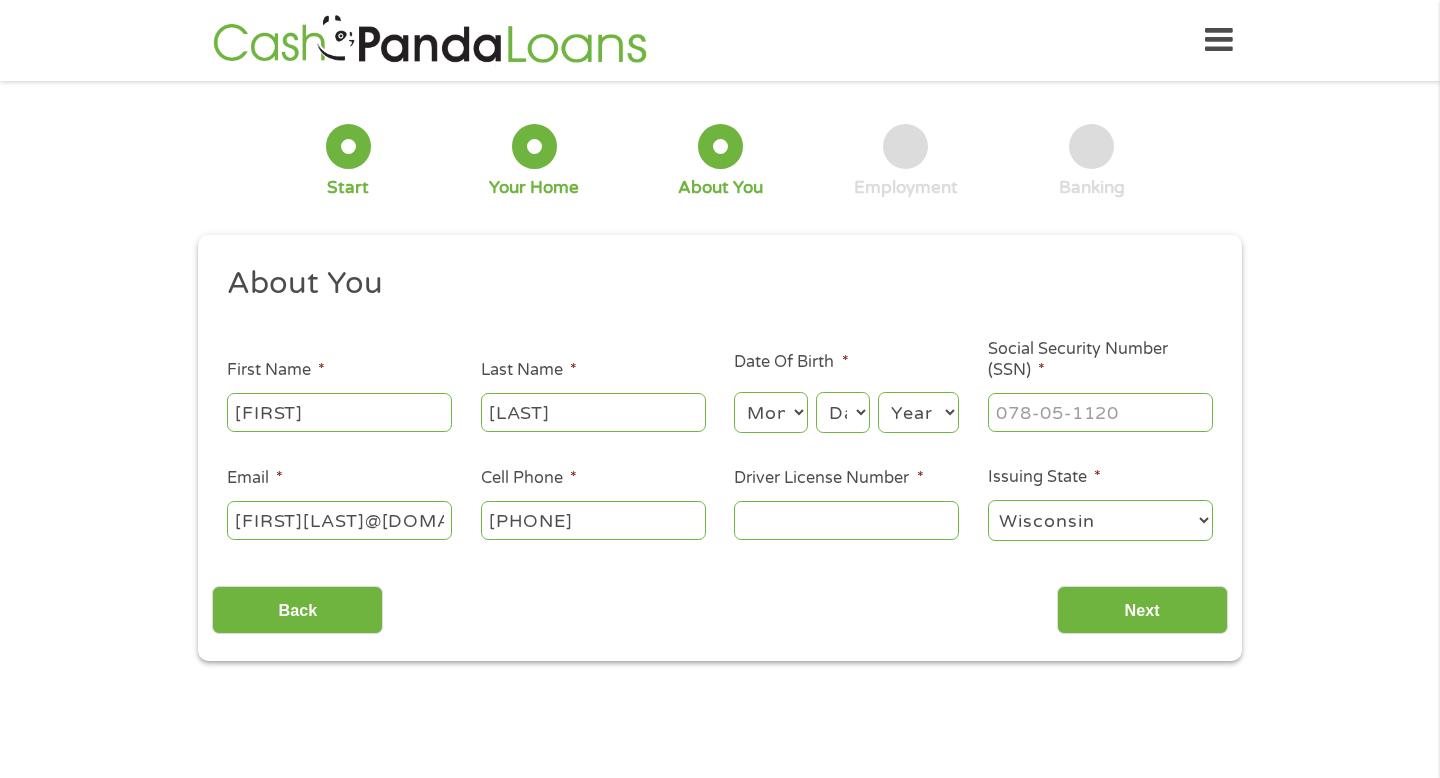 select on "10" 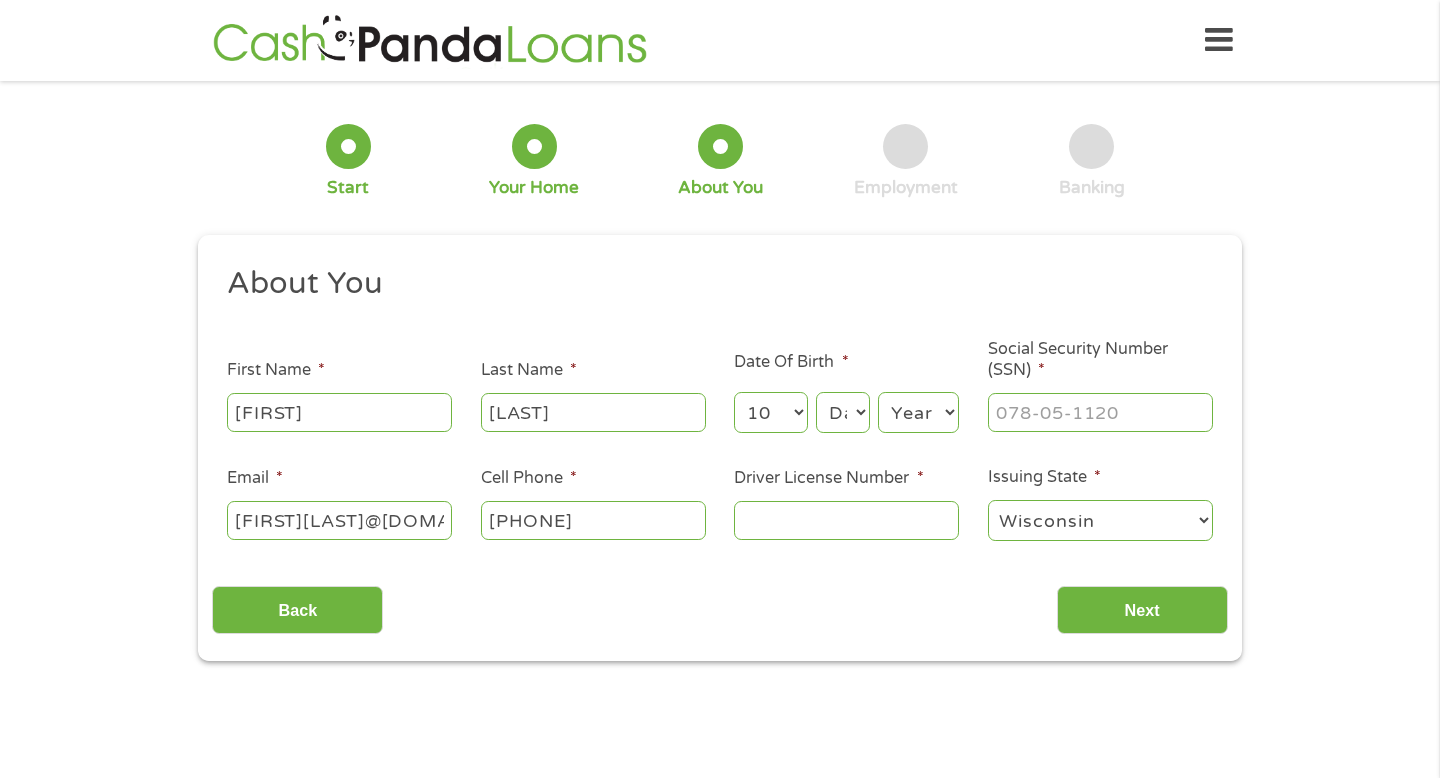 click on "Day 1 2 3 4 5 6 7 8 9 10 11 12 13 14 15 16 17 18 19 20 21 22 23 24 25 26 27 28 29 30 31" at bounding box center [843, 412] 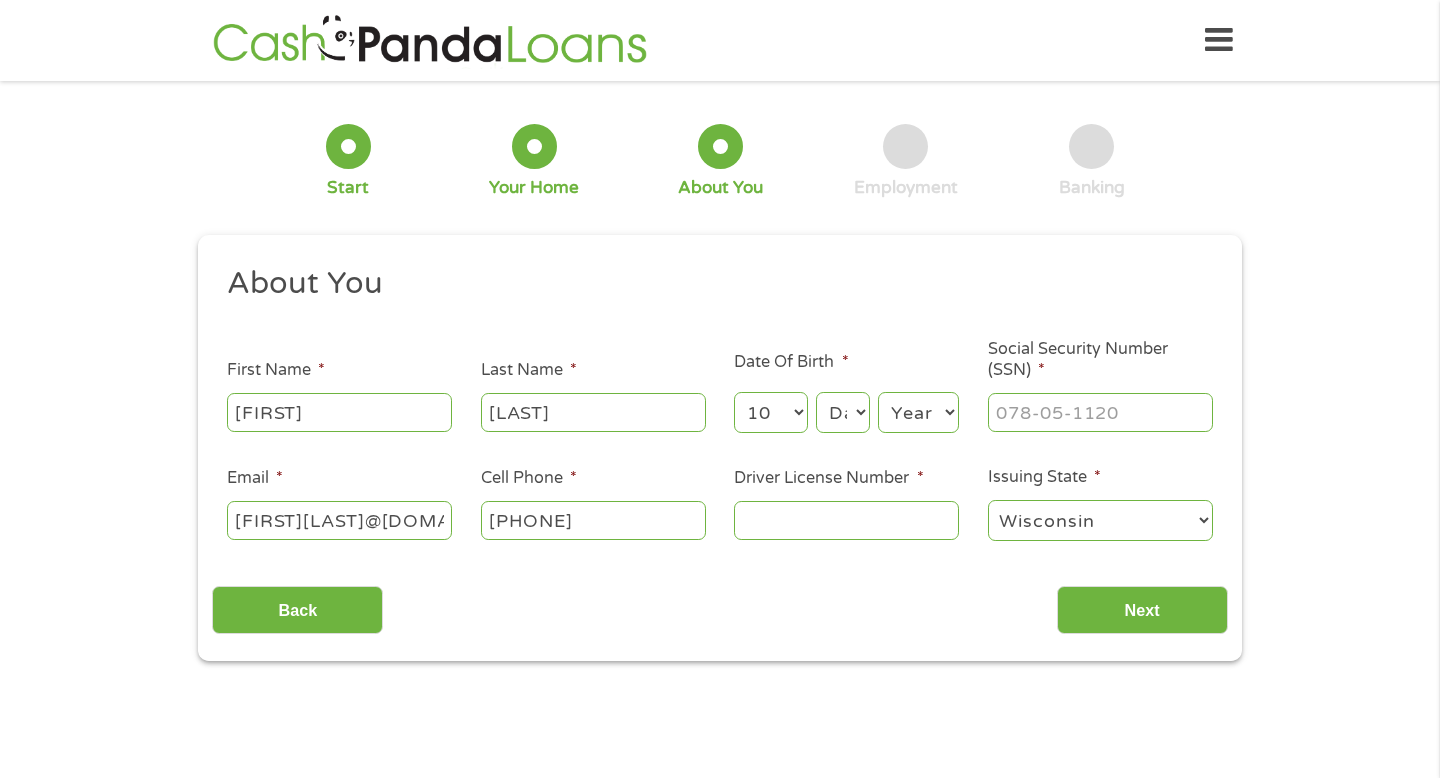 select on "13" 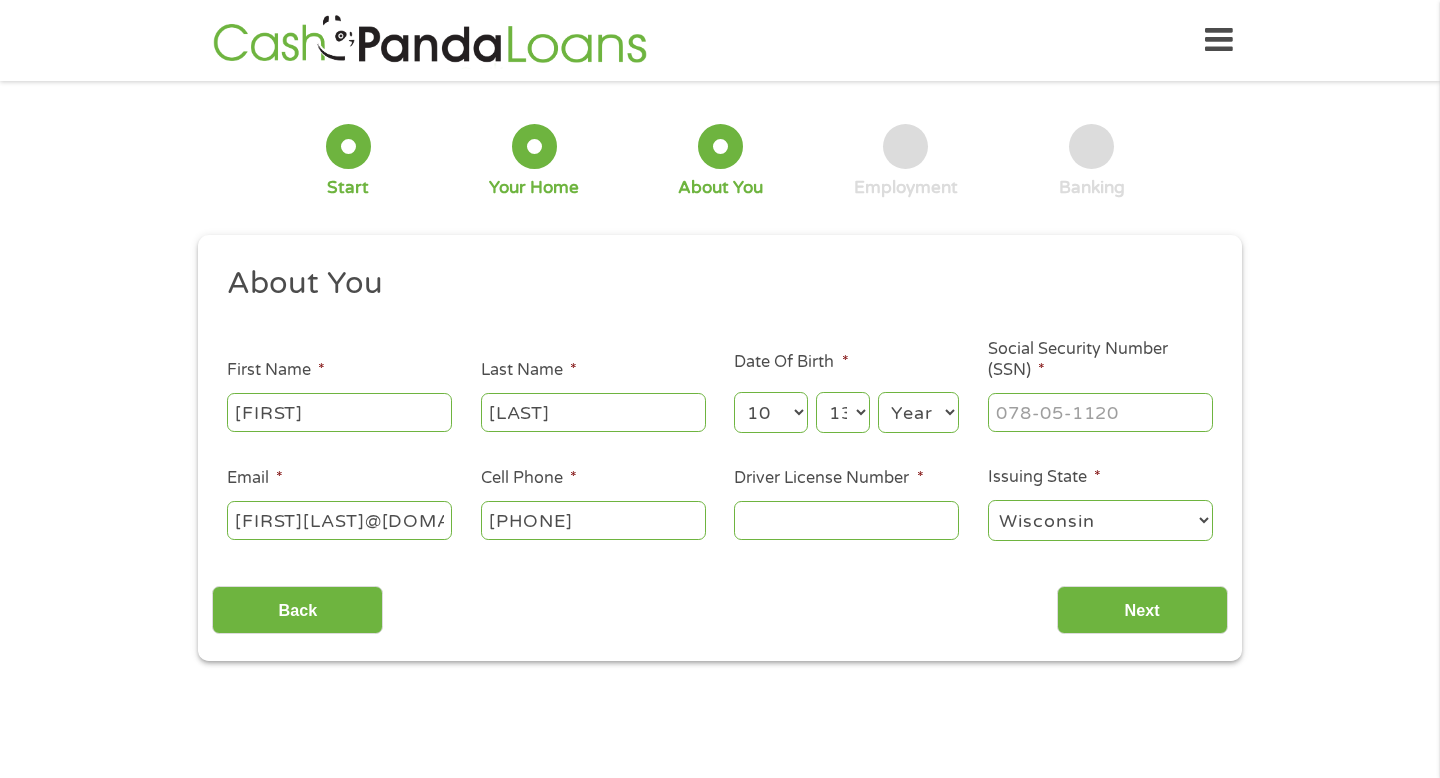 click on "Year 2007 2006 2005 2004 2003 2002 2001 2000 1999 1998 1997 1996 1995 1994 1993 1992 1991 1990 1989 1988 1987 1986 1985 1984 1983 1982 1981 1980 1979 1978 1977 1976 1975 1974 1973 1972 1971 1970 1969 1968 1967 1966 1965 1964 1963 1962 1961 1960 1959 1958 1957 1956 1955 1954 1953 1952 1951 1950 1949 1948 1947 1946 1945 1944 1943 1942 1941 1940 1939 1938 1937 1936 1935 1934 1933 1932 1931 1930 1929 1928 1927 1926 1925 1924 1923 1922 1921 1920" at bounding box center [918, 412] 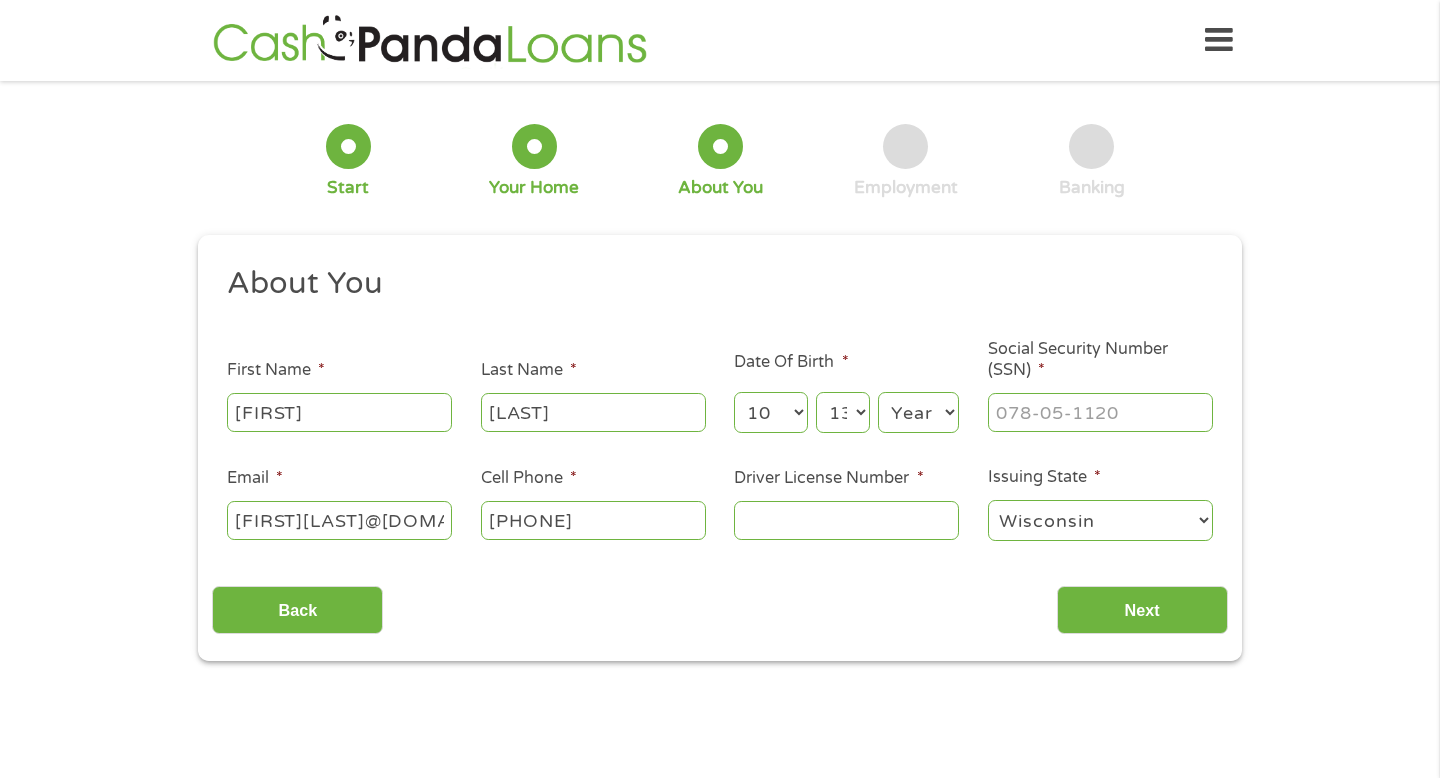 select on "1989" 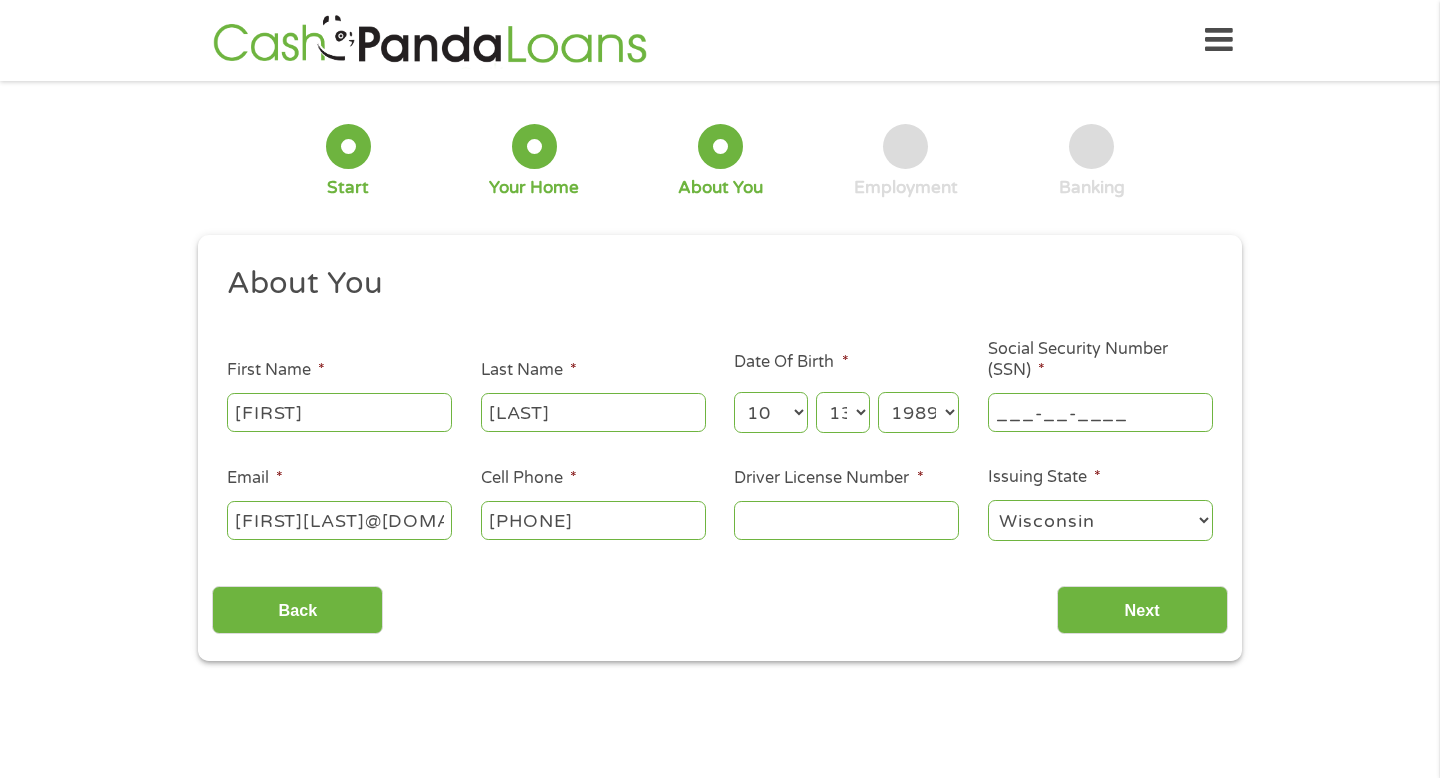 click on "___-__-____" at bounding box center (1100, 412) 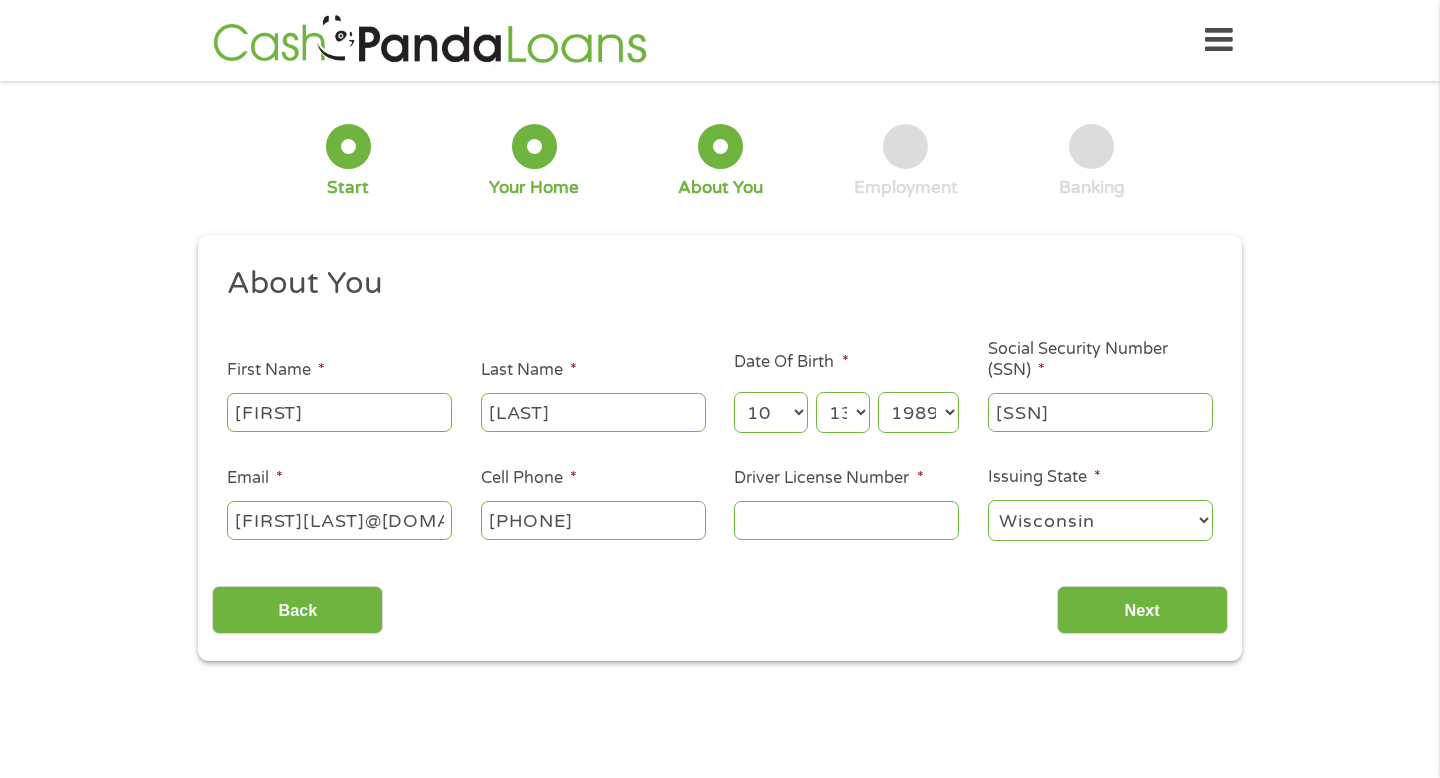 type on "[SSN]" 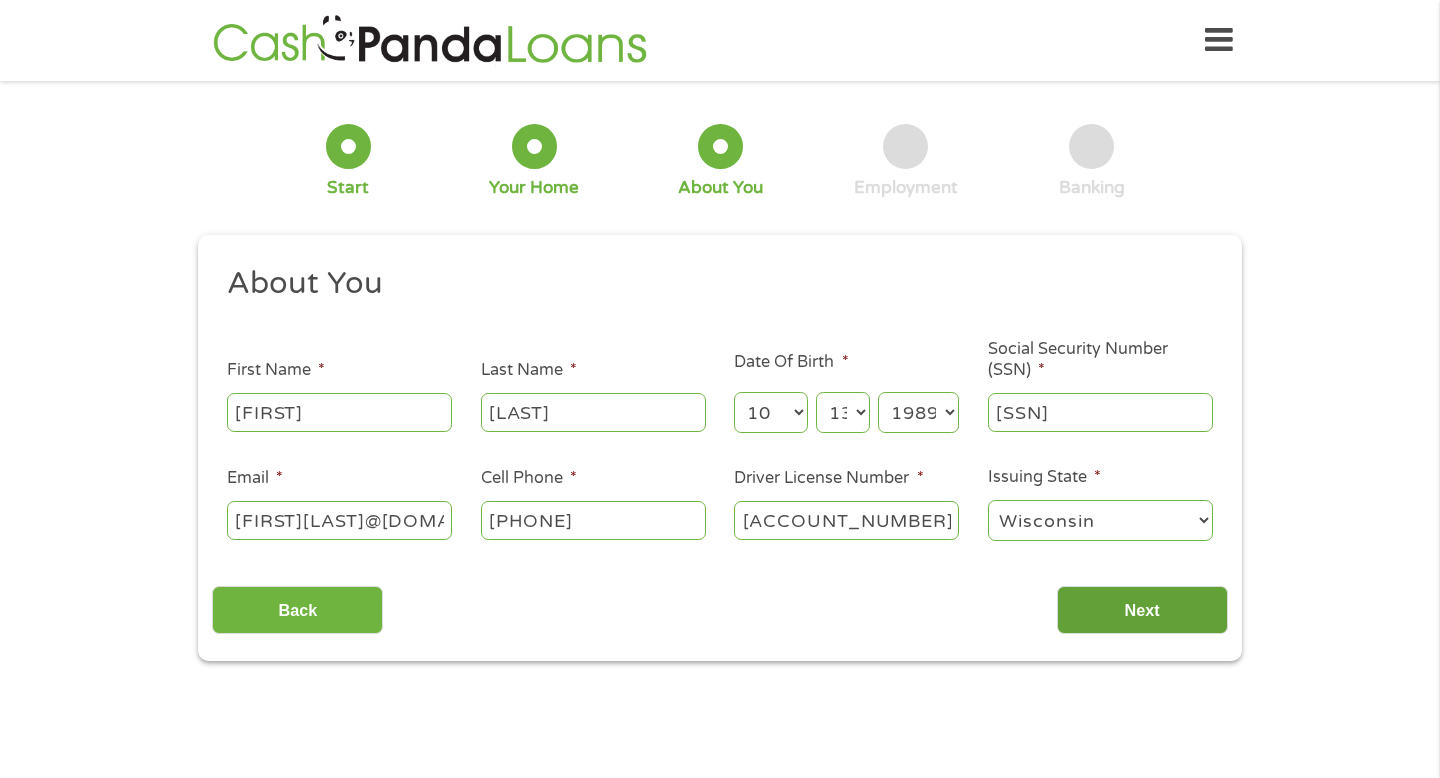 type on "[ACCOUNT_NUMBER]" 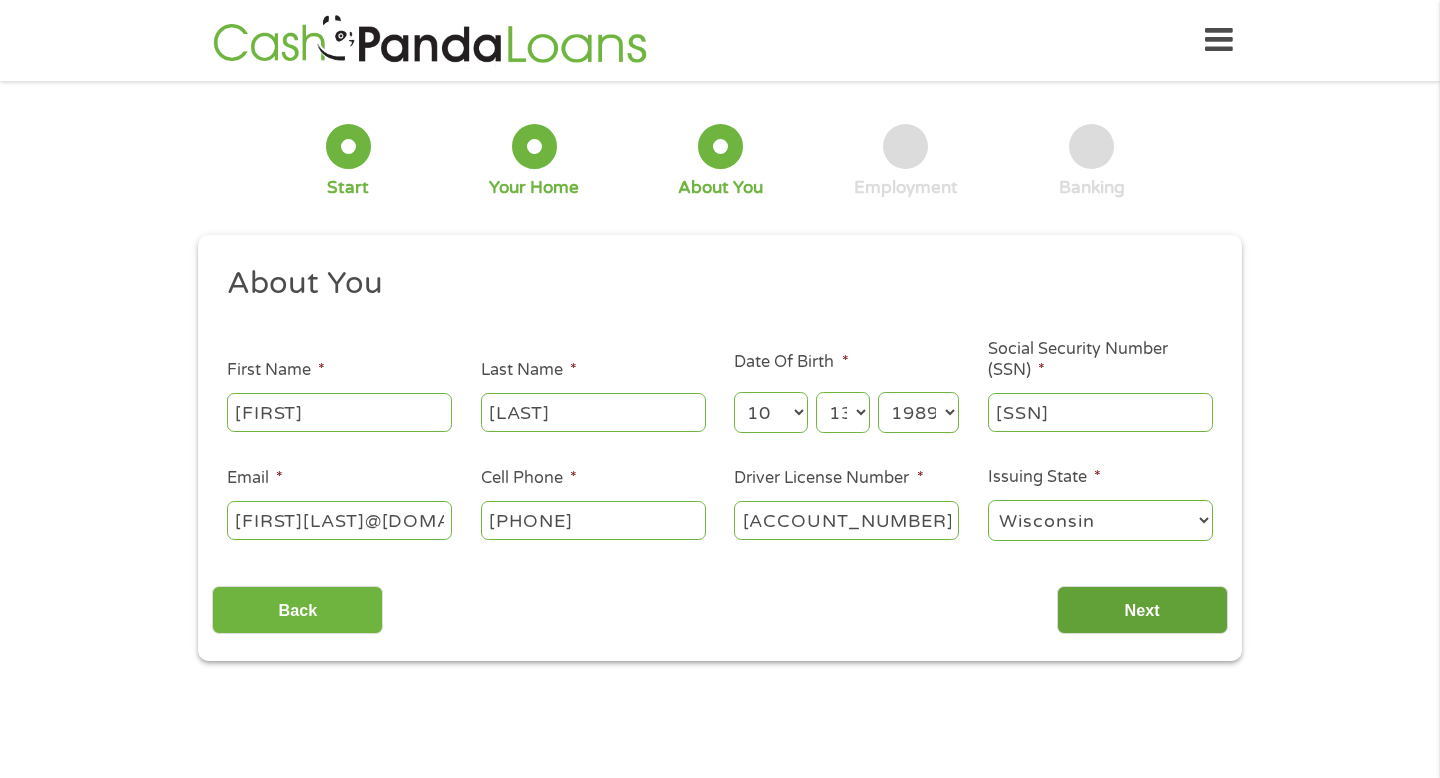 scroll, scrollTop: 8, scrollLeft: 8, axis: both 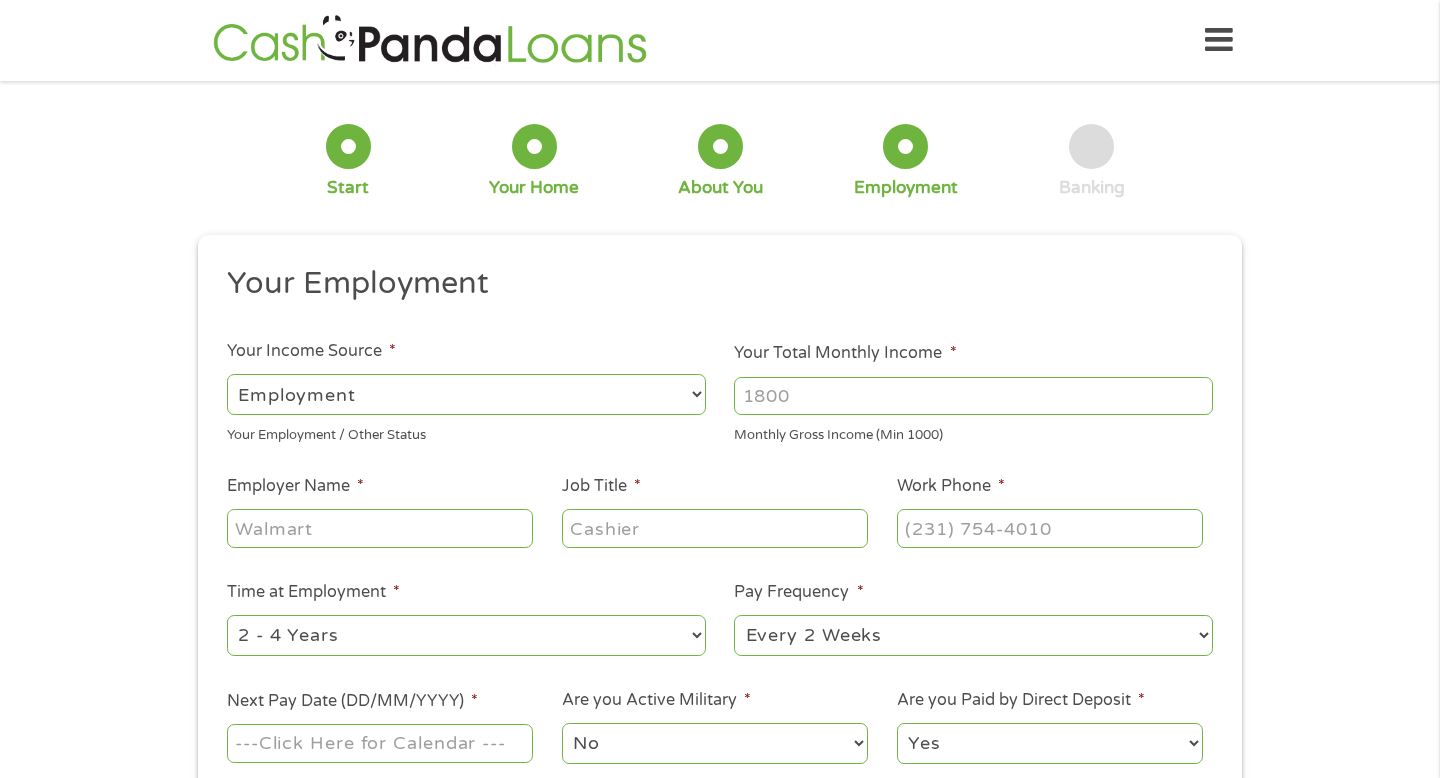 click on "Your Total Monthly Income *" at bounding box center [973, 396] 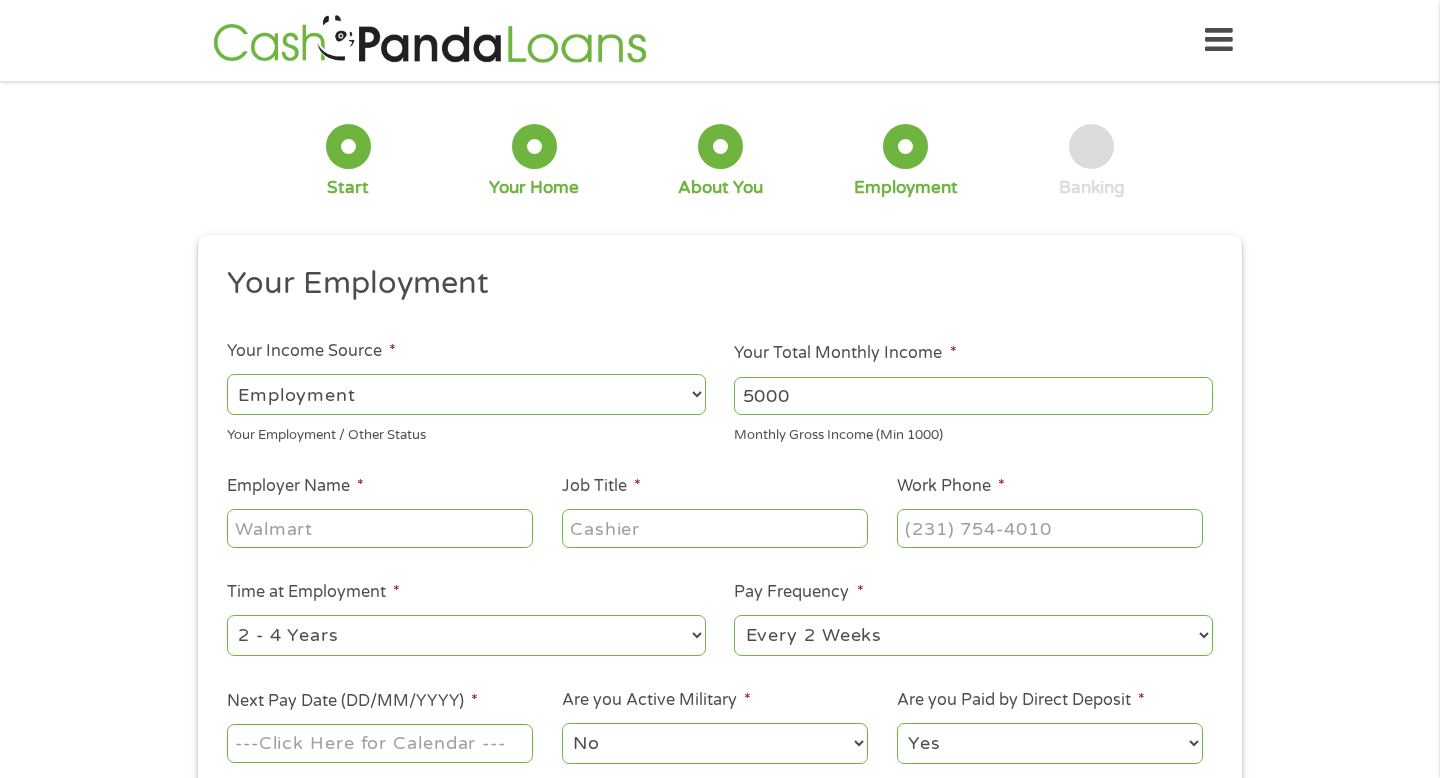 type on "5000" 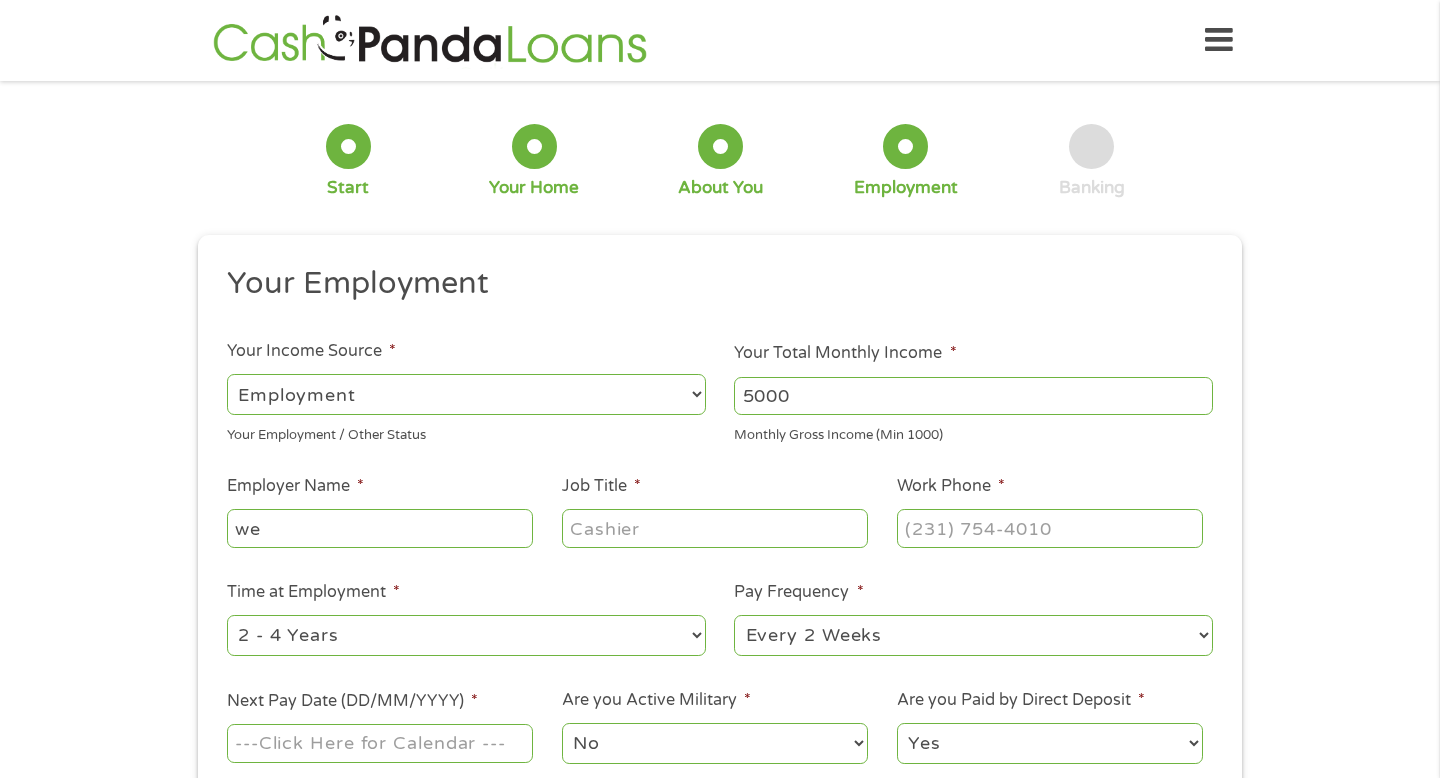 type on "w" 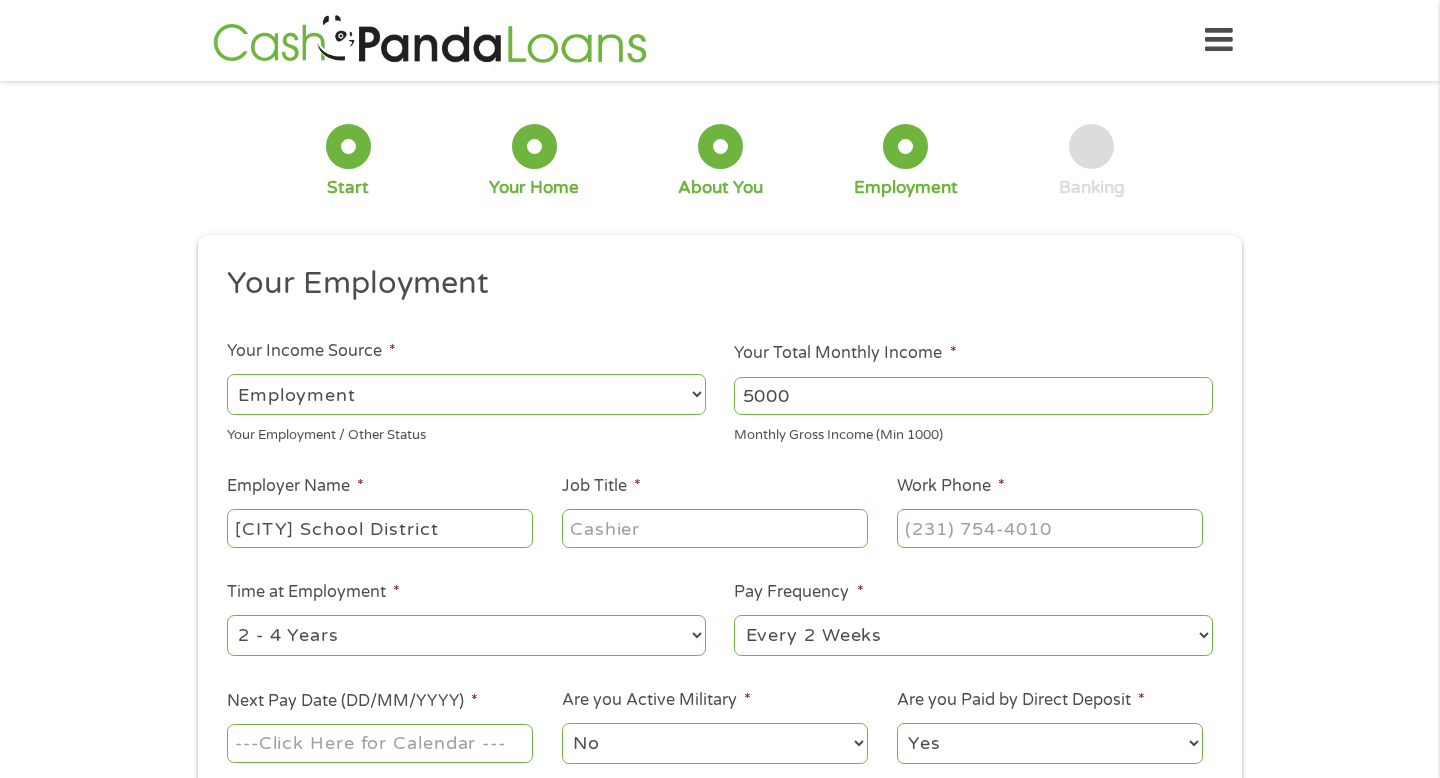 type on "[CITY] School District" 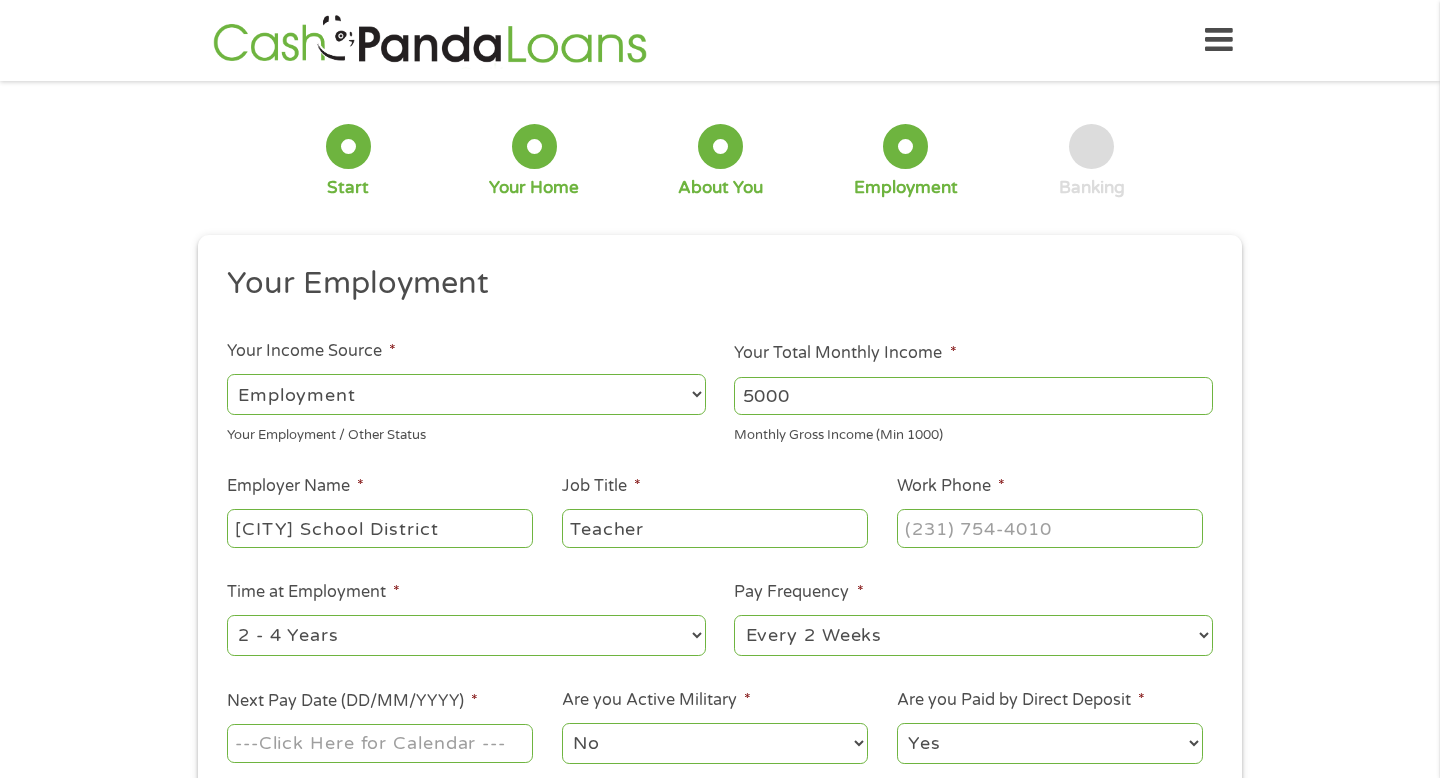 type on "Teacher" 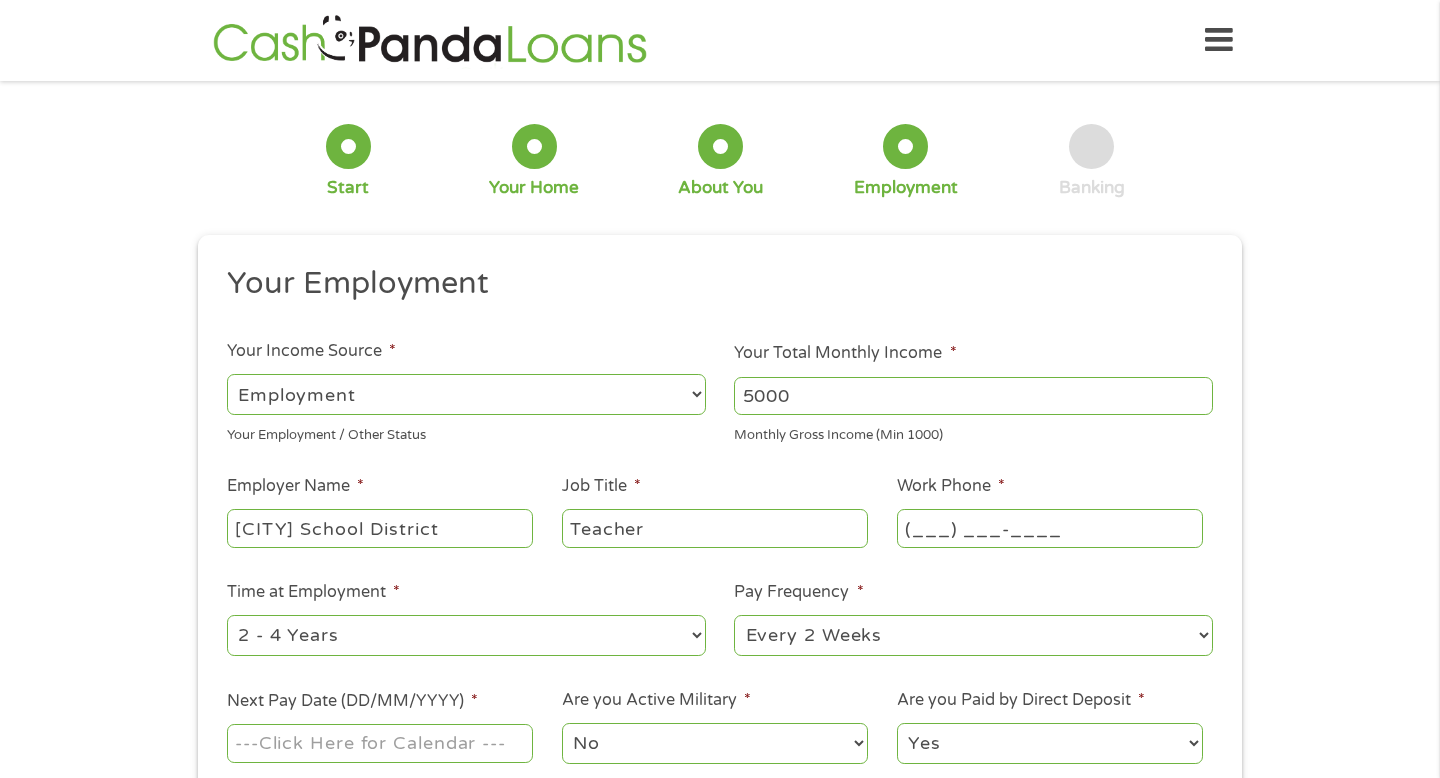 click on "(___) ___-____" at bounding box center (1050, 528) 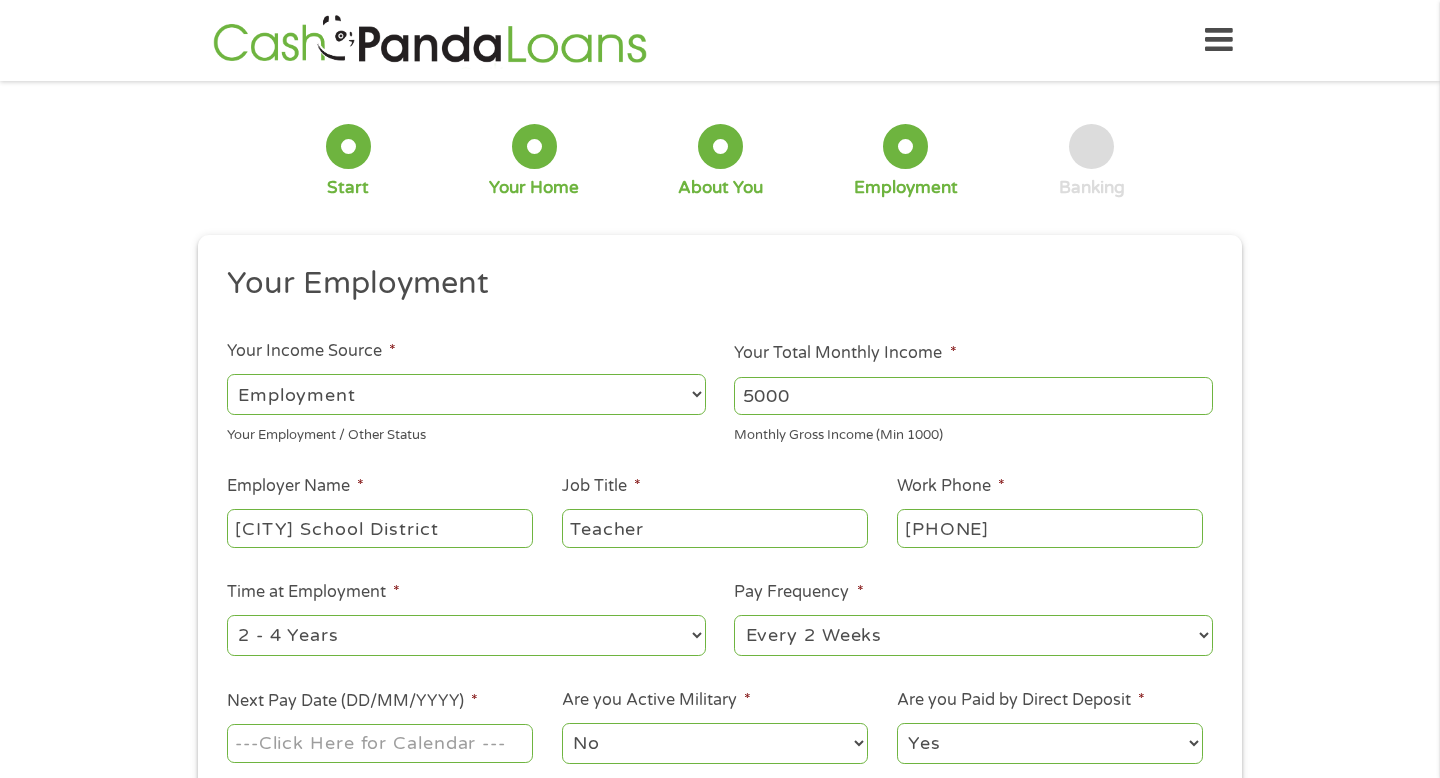type on "[PHONE]" 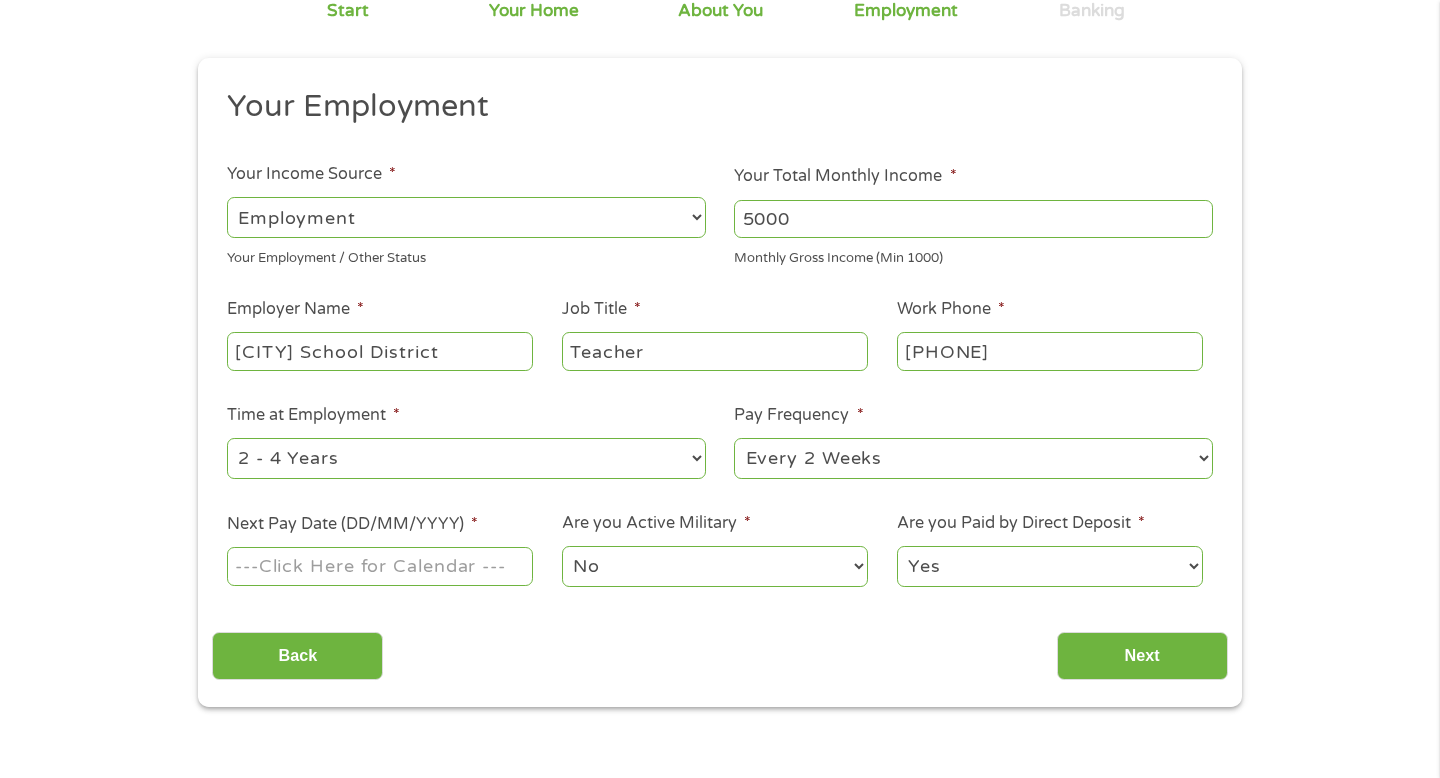 scroll, scrollTop: 182, scrollLeft: 0, axis: vertical 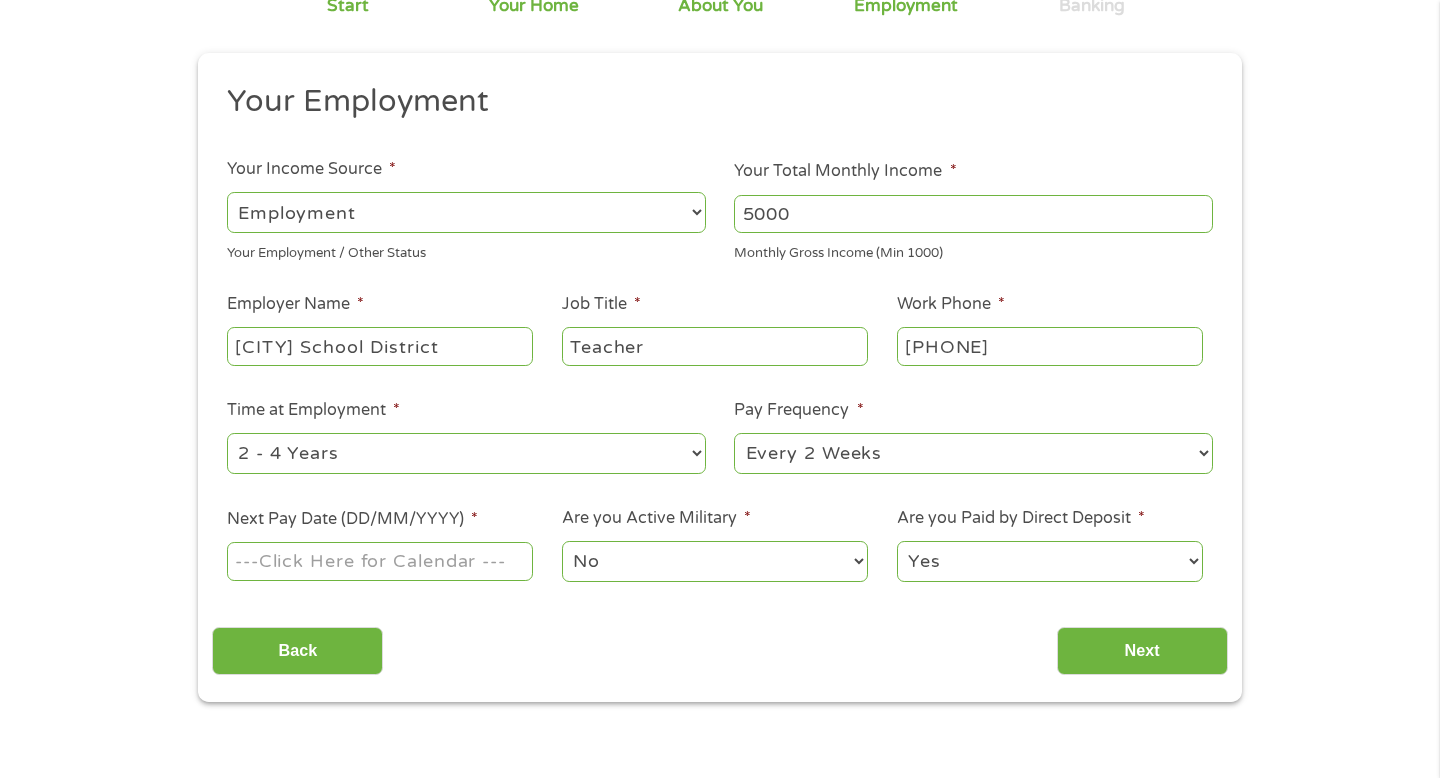 click on "Next Pay Date (DD/MM/YYYY) *" at bounding box center (380, 561) 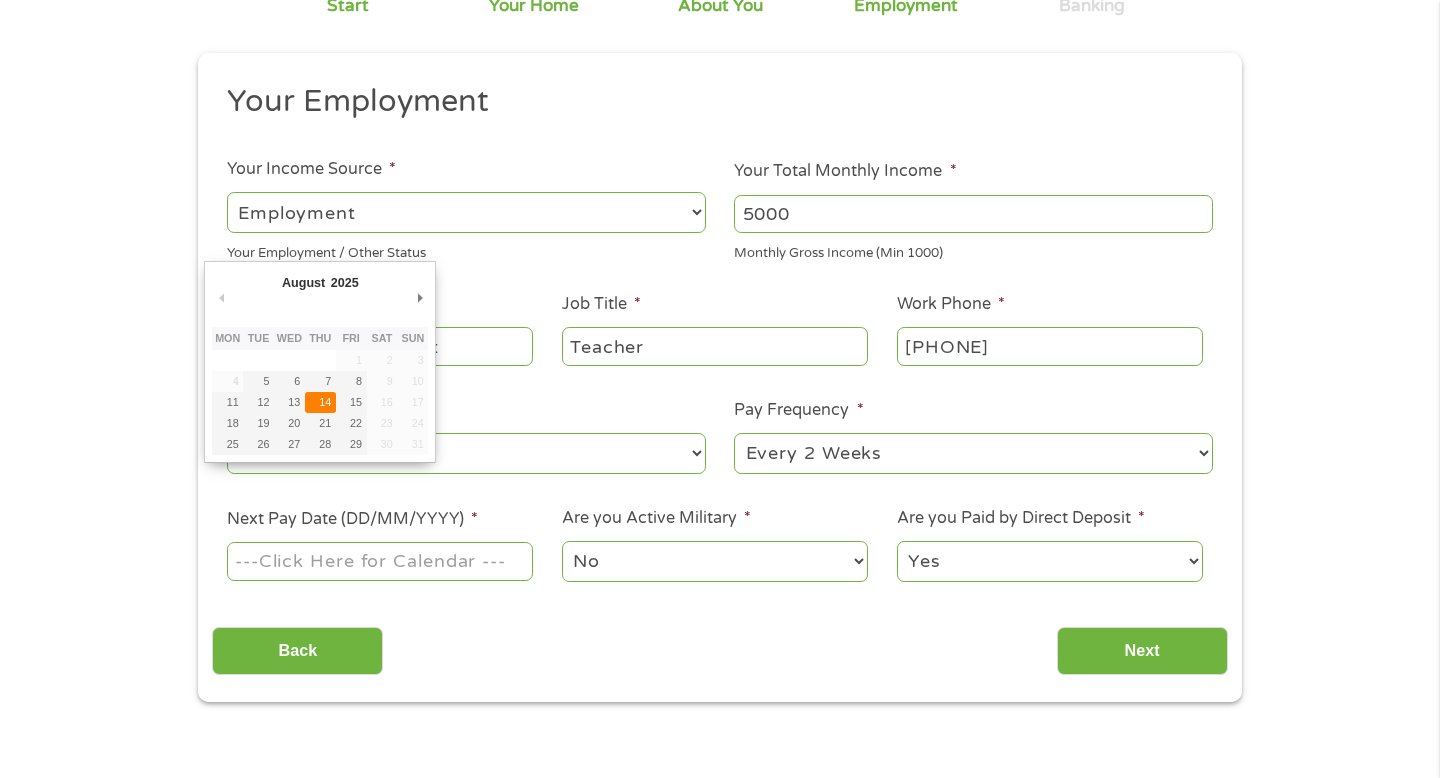 type on "14/08/2025" 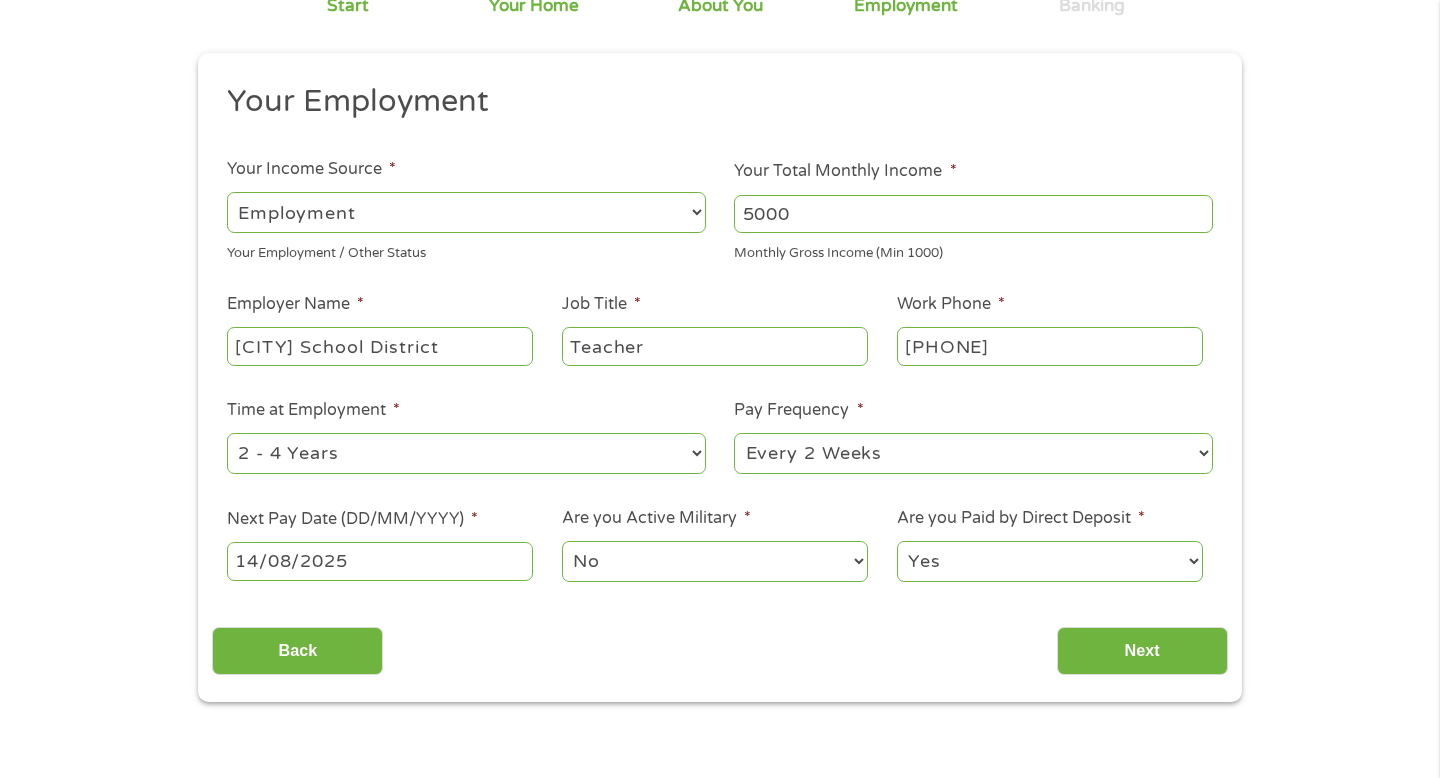 click on "No Yes" at bounding box center (715, 561) 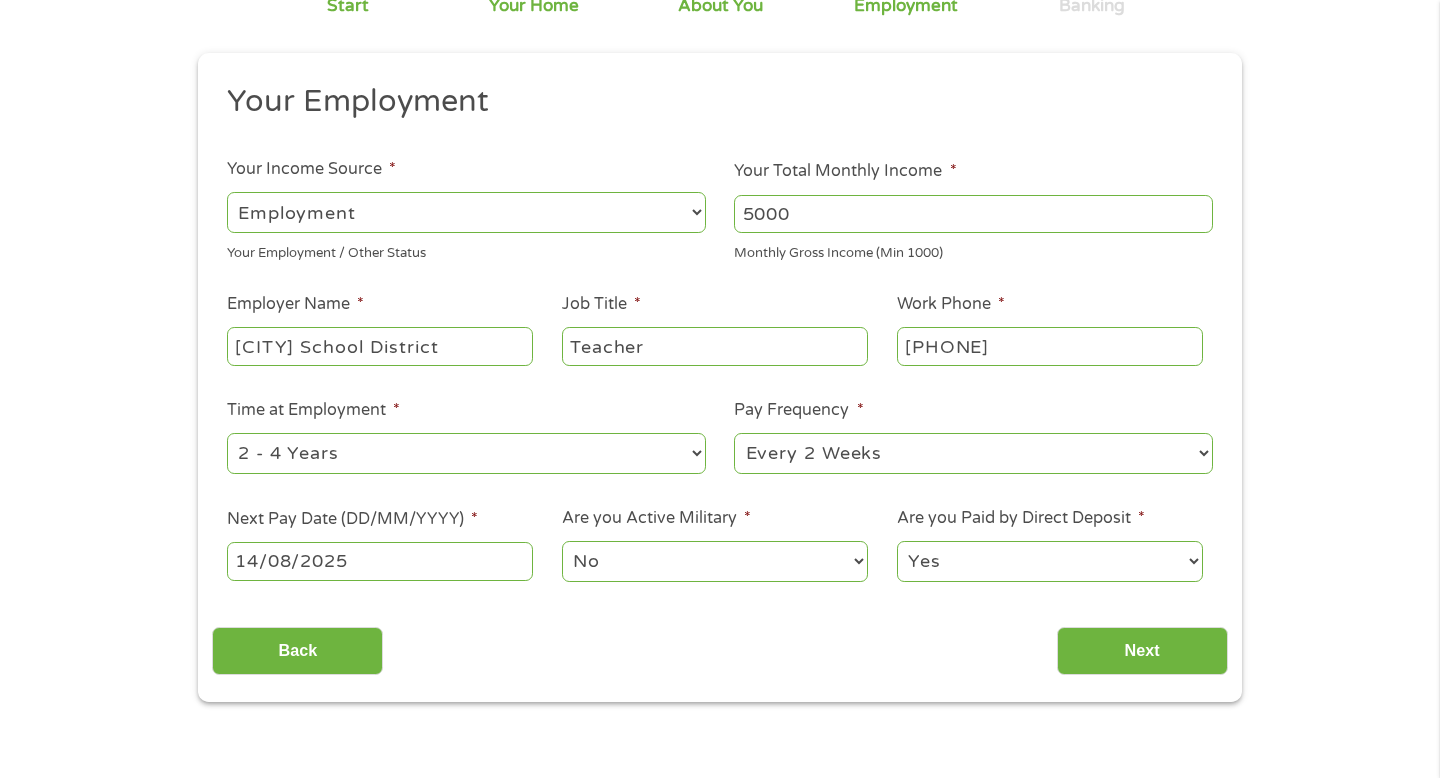 click on "Yes No" at bounding box center (1050, 561) 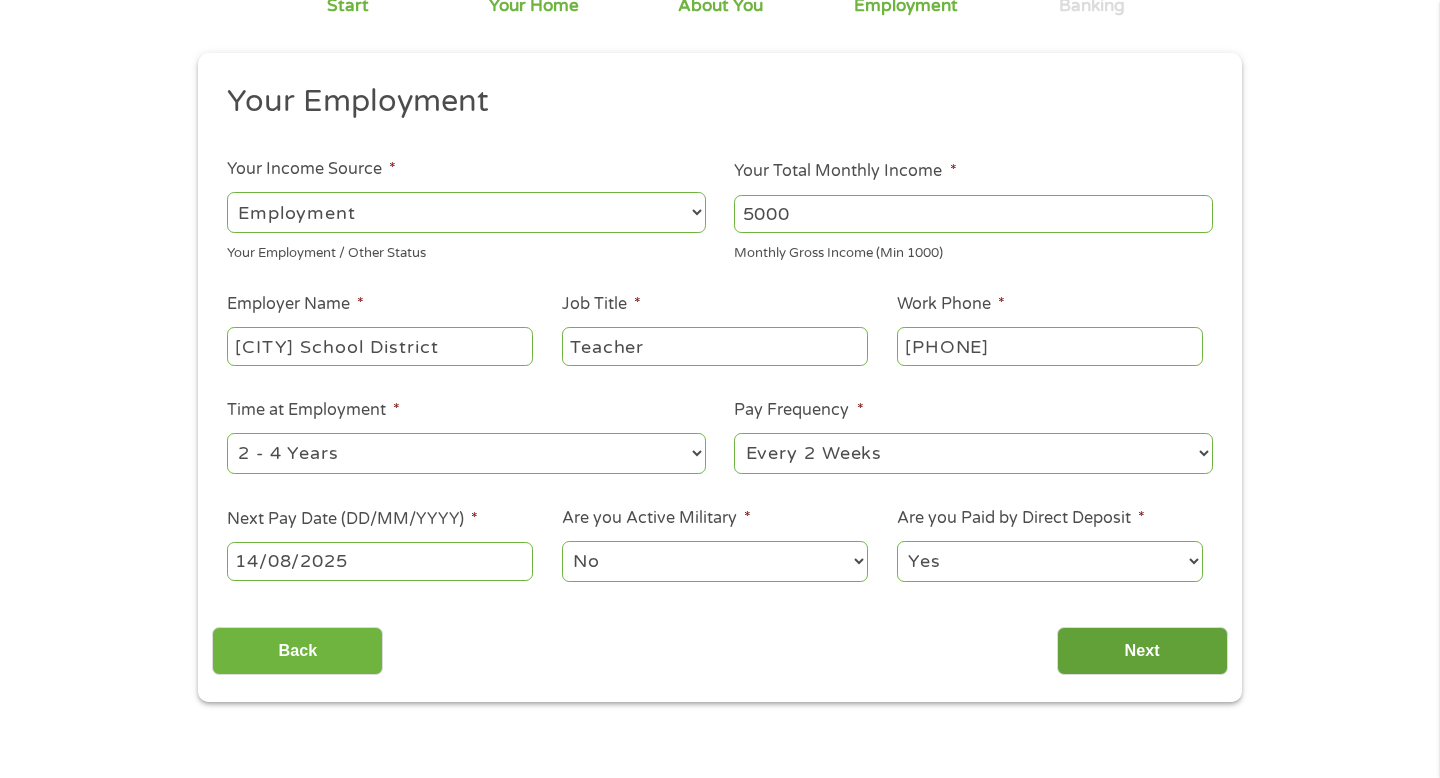 click on "Next" at bounding box center (1142, 651) 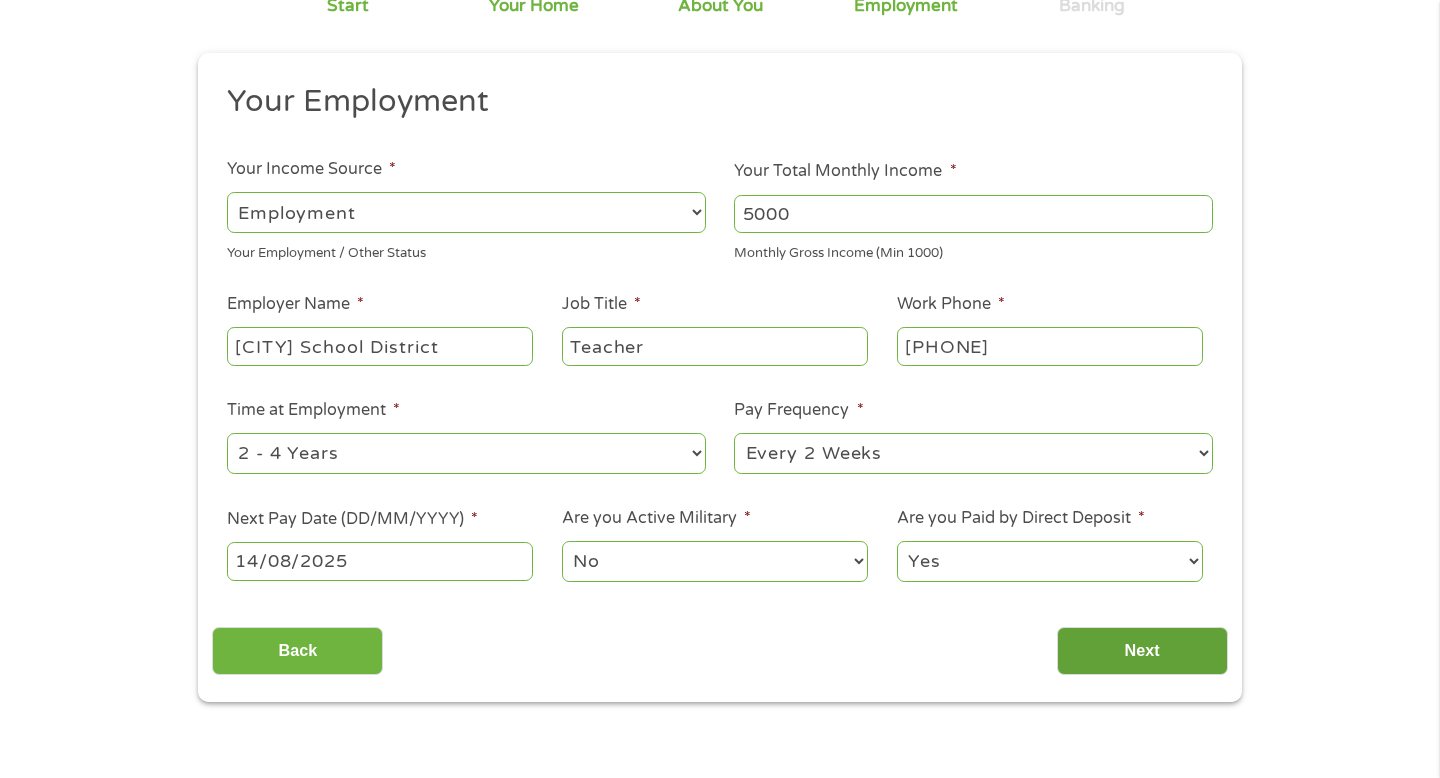 scroll, scrollTop: 8, scrollLeft: 8, axis: both 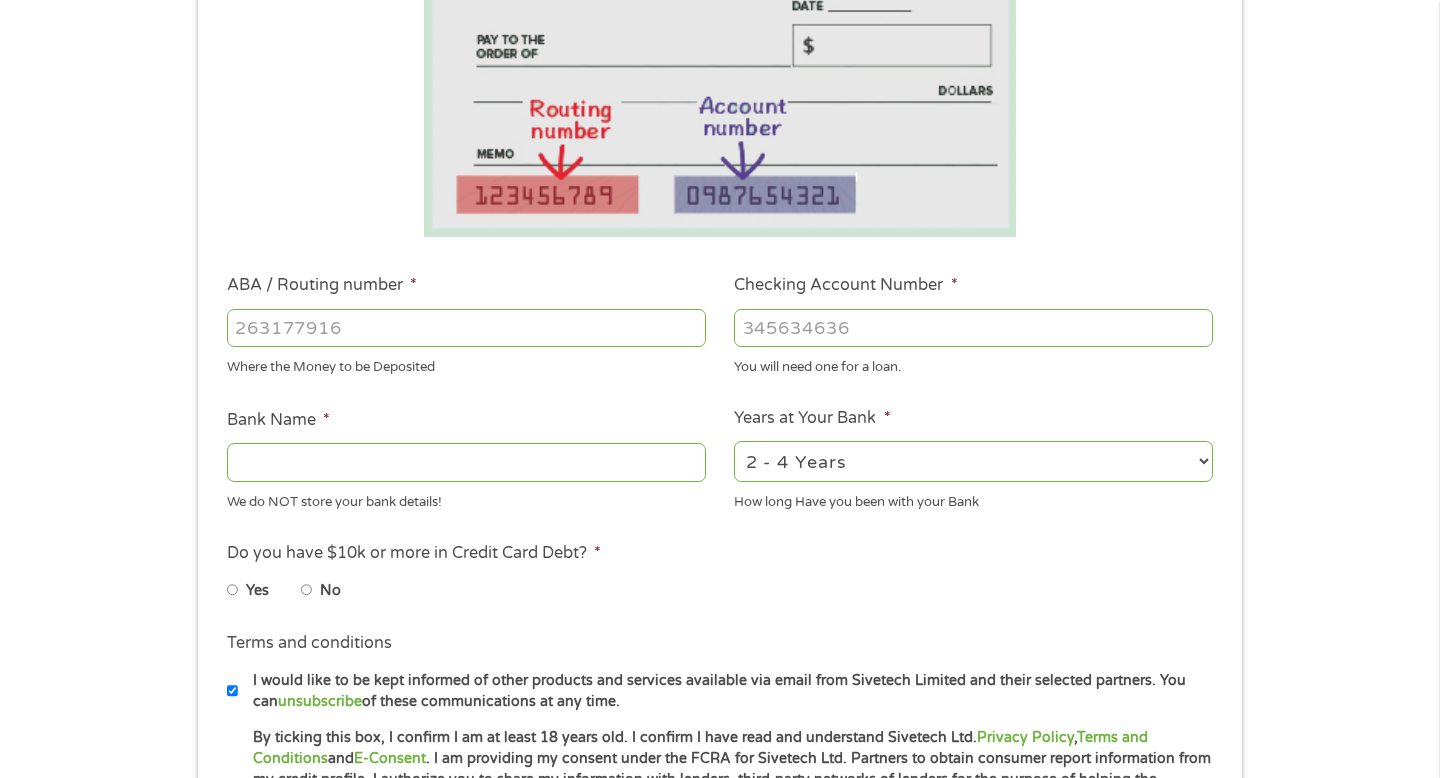 click on "Bank Name *" at bounding box center [466, 462] 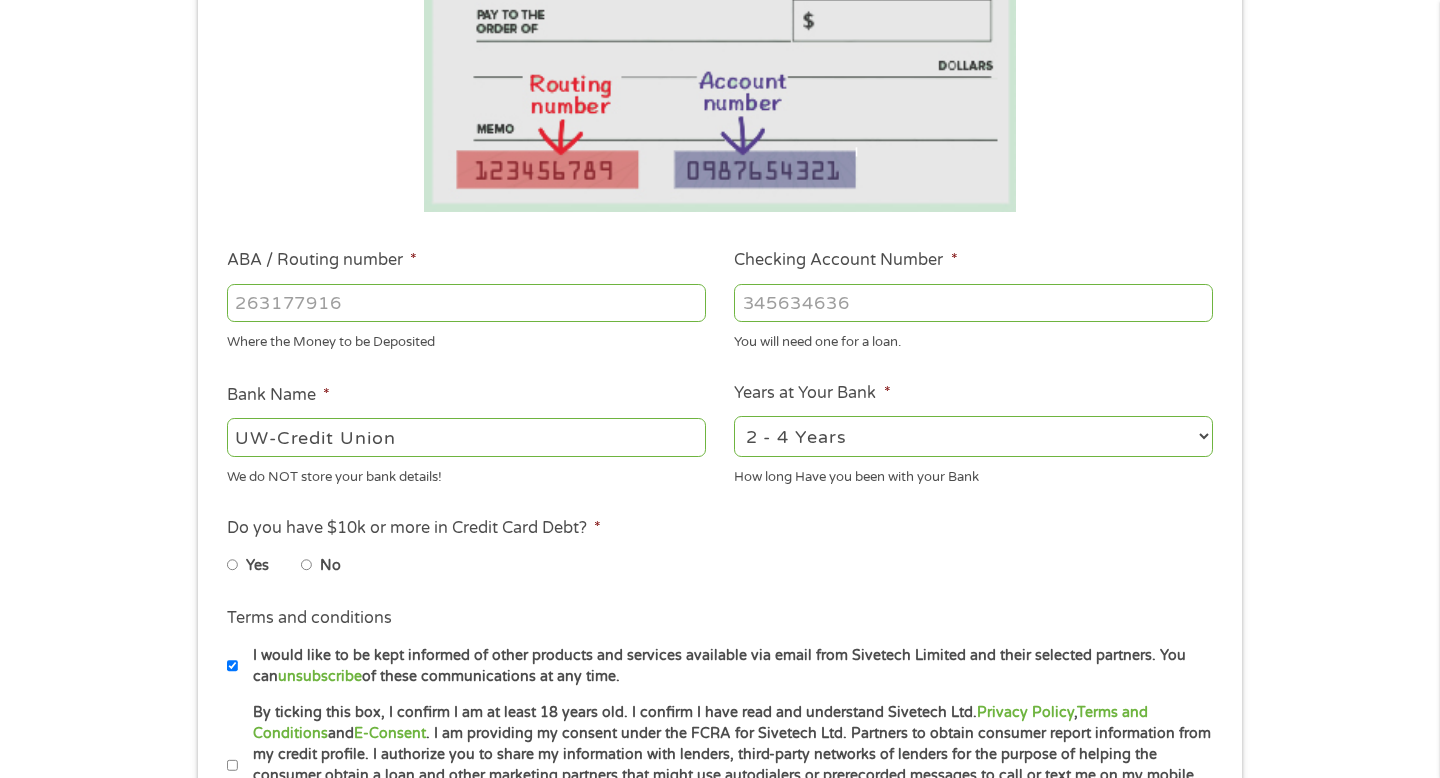 scroll, scrollTop: 399, scrollLeft: 0, axis: vertical 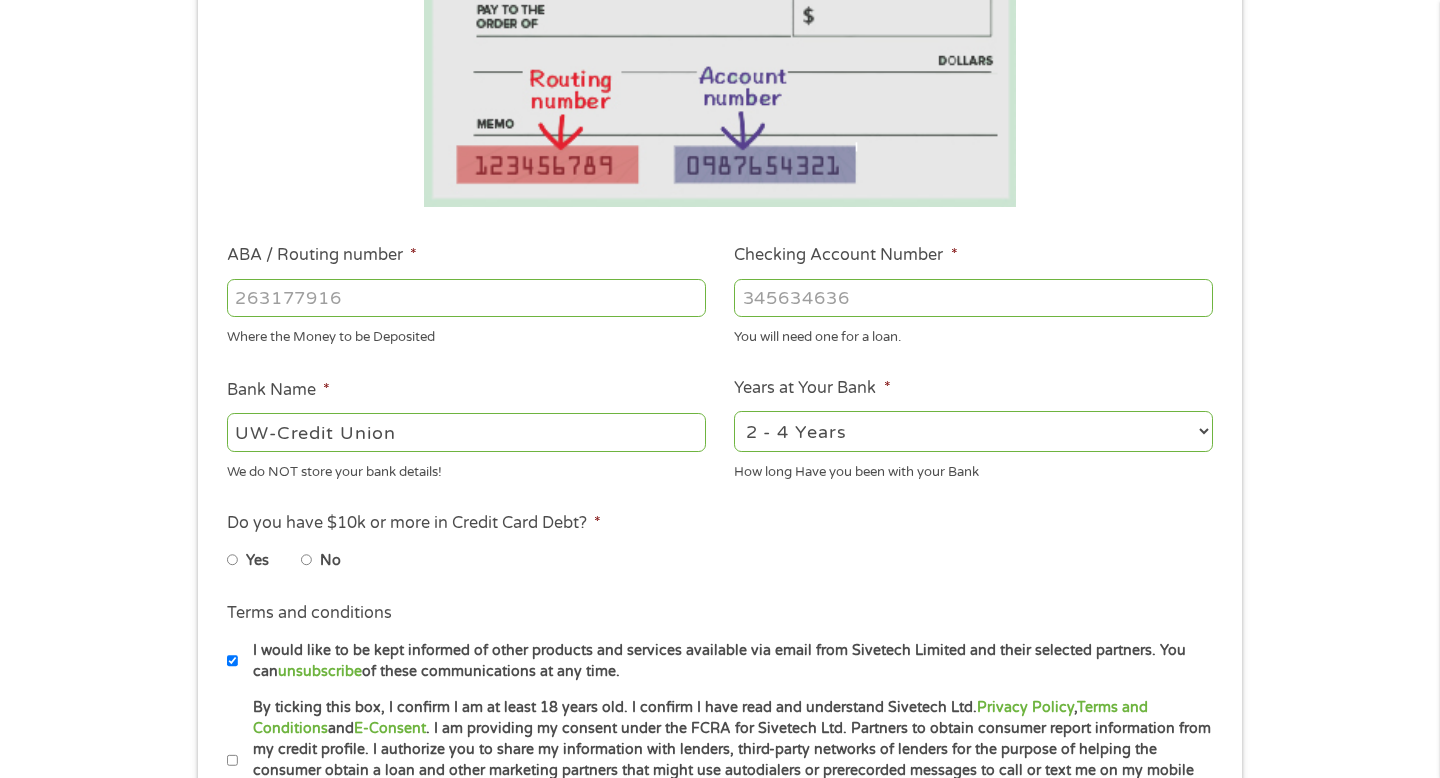 type on "UW-Credit Union" 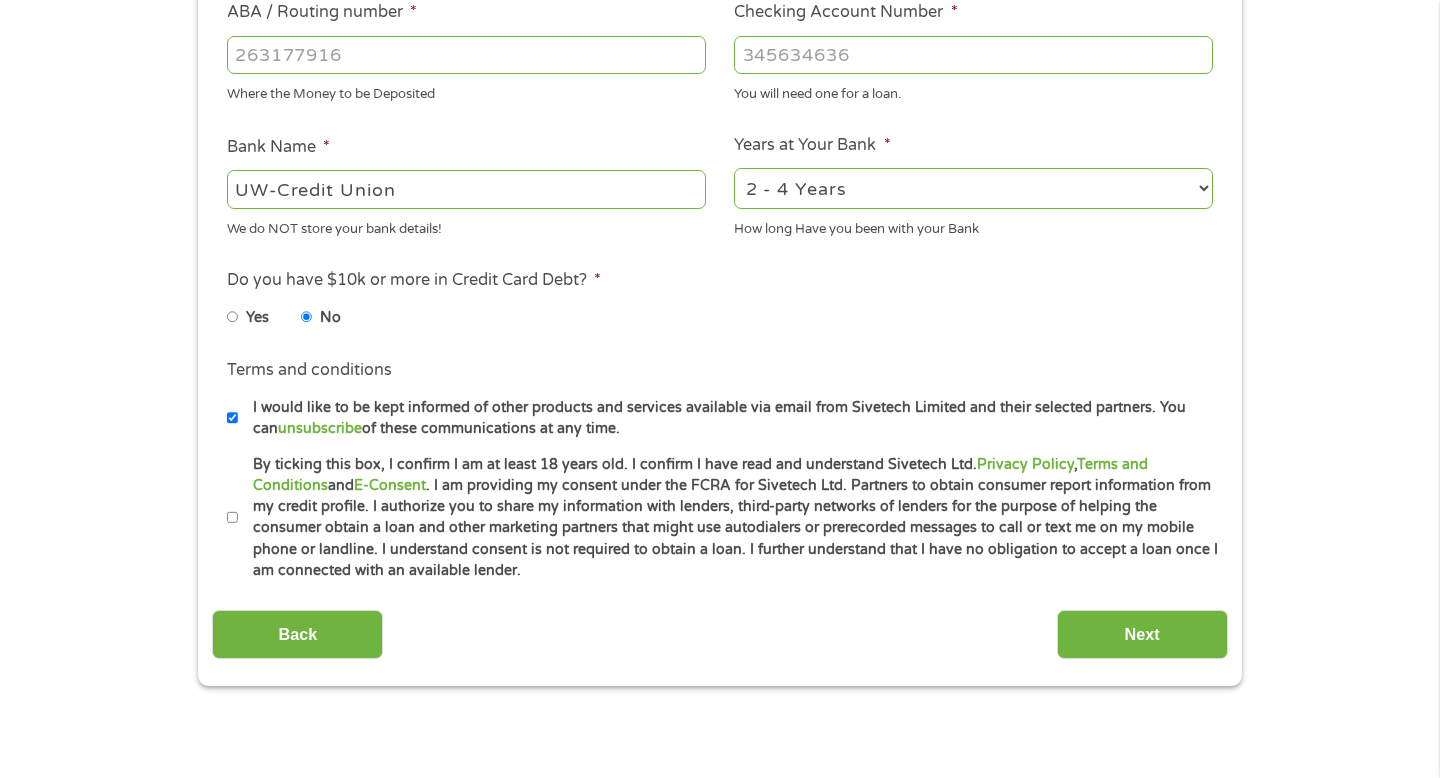 scroll, scrollTop: 640, scrollLeft: 0, axis: vertical 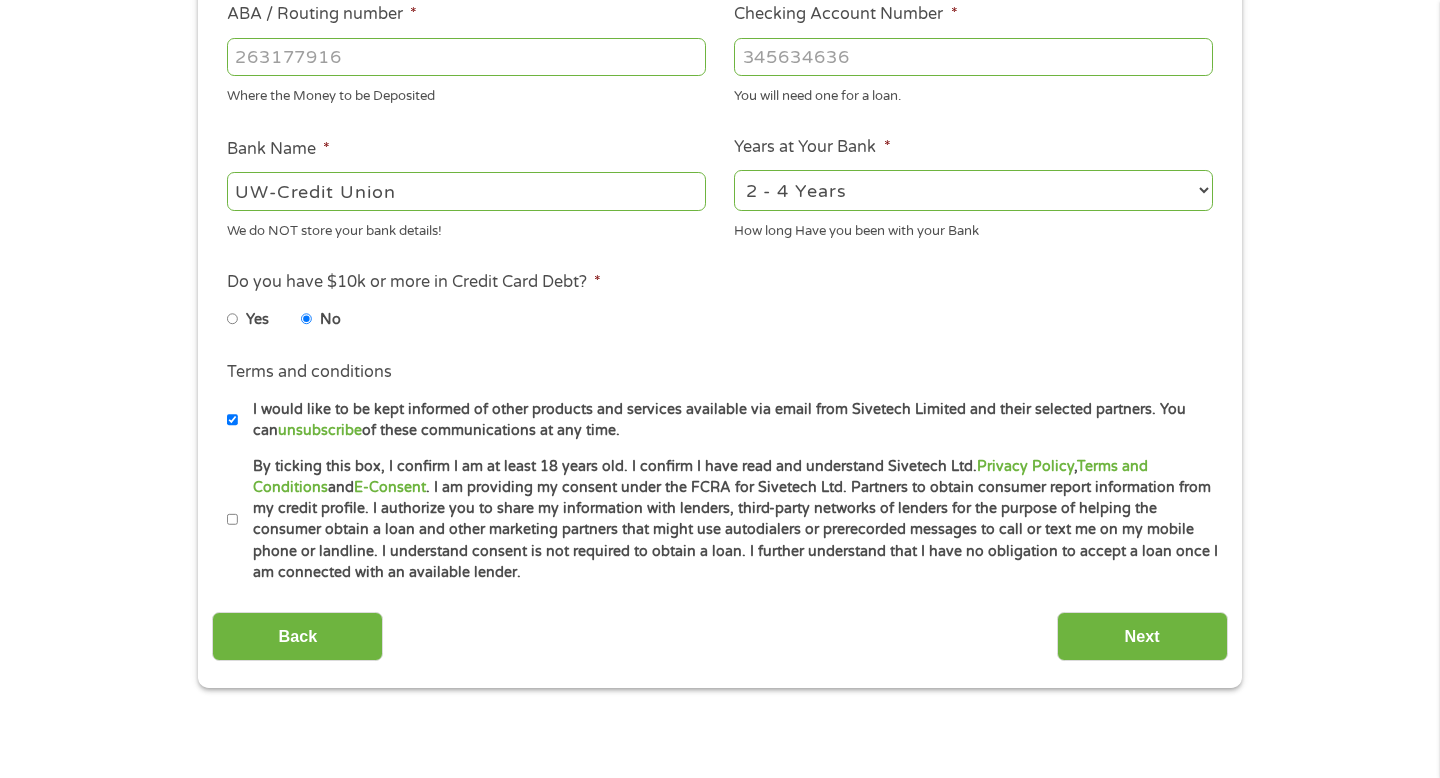 click on "By ticking this box, I confirm I am at least 18 years old. I confirm I have read and understand Sivetech Ltd.  Privacy Policy ,  Terms and Conditions  and  E-Consent . I am providing my consent under the FCRA for Sivetech Ltd. Partners to obtain consumer report information from my credit profile. I authorize you to share my information with lenders, third-party networks of lenders for the purpose of helping the consumer obtain a loan and other marketing partners that might use autodialers or prerecorded messages to call or text me on my mobile phone or landline. I understand consent is not required to obtain a loan. I further understand that I have no obligation to accept a loan once I am connected with an available lender." at bounding box center (233, 520) 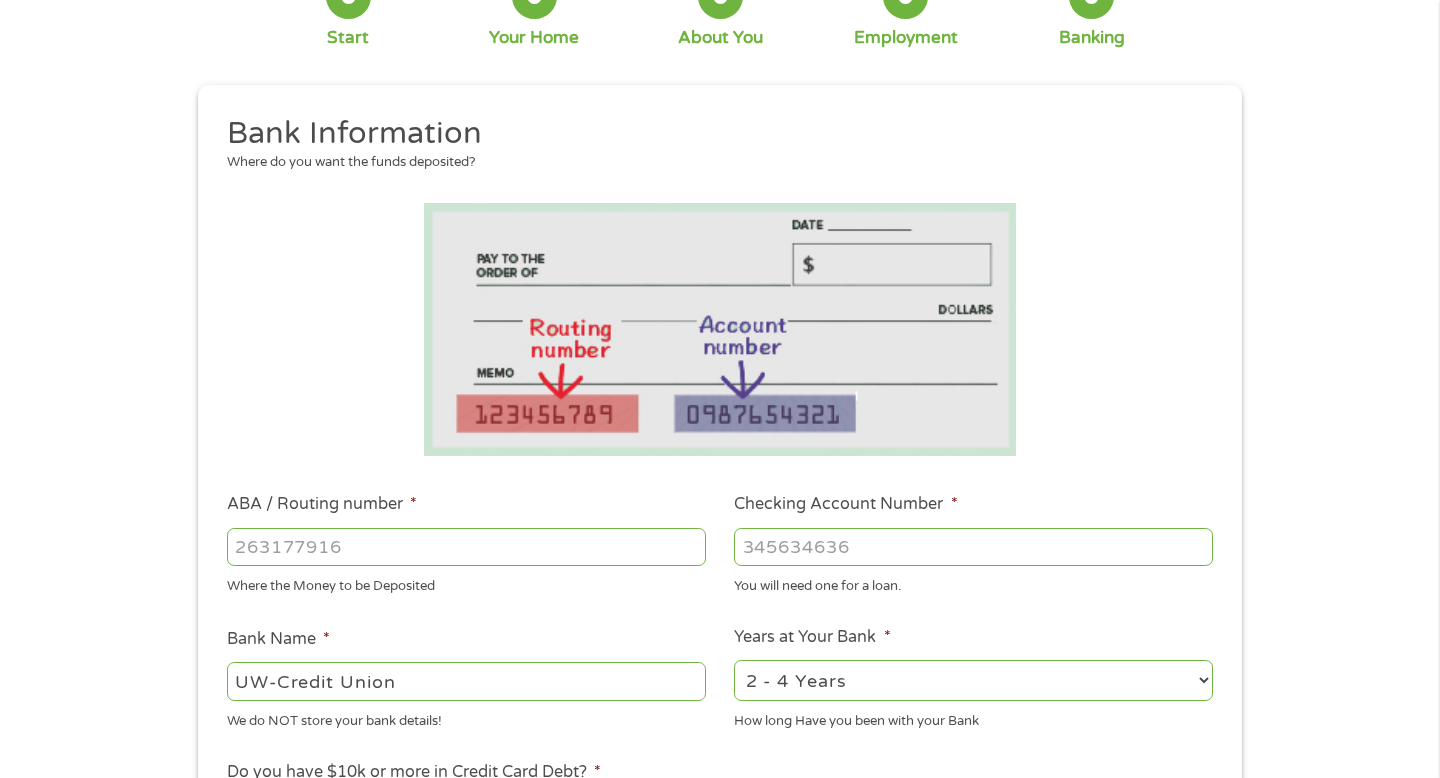 scroll, scrollTop: 152, scrollLeft: 0, axis: vertical 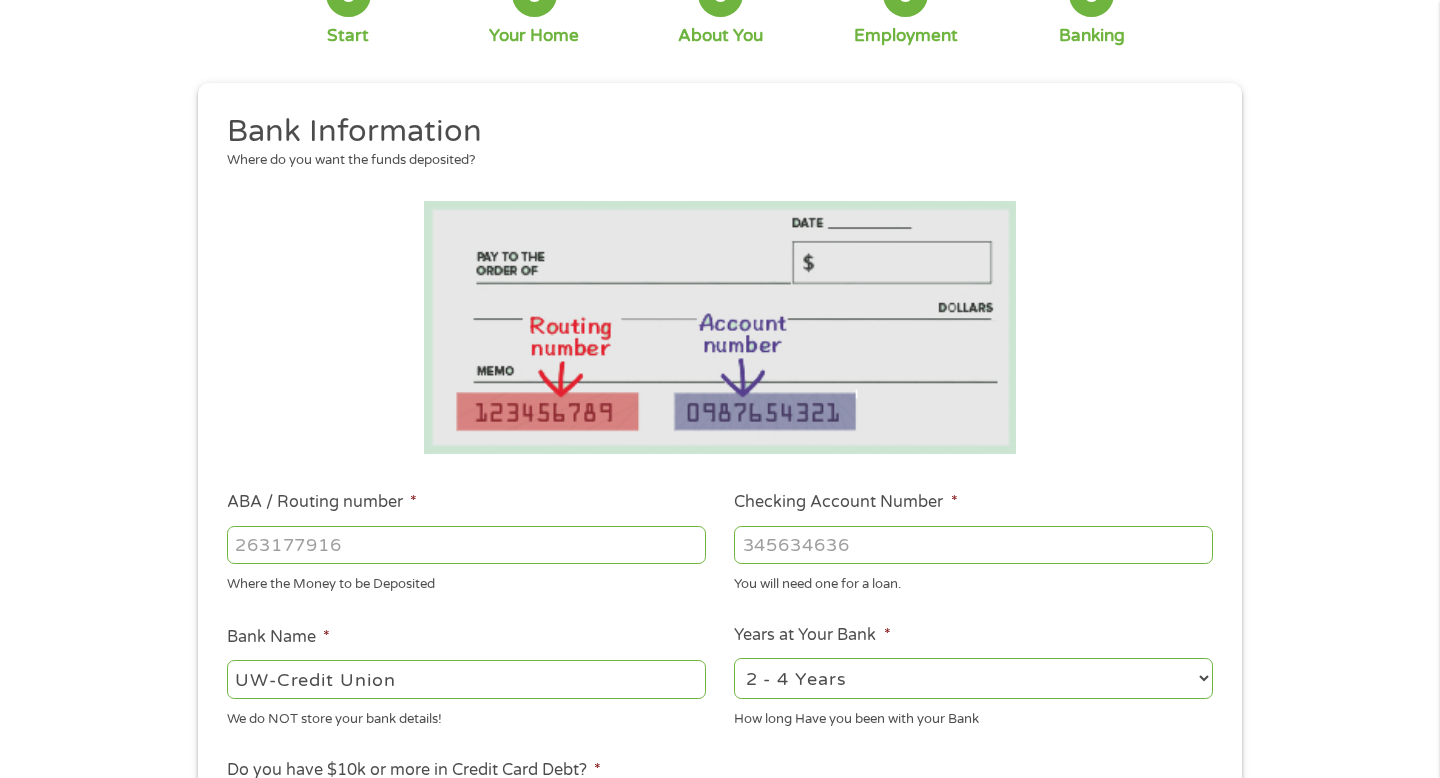 click on "ABA / Routing number *" at bounding box center (466, 545) 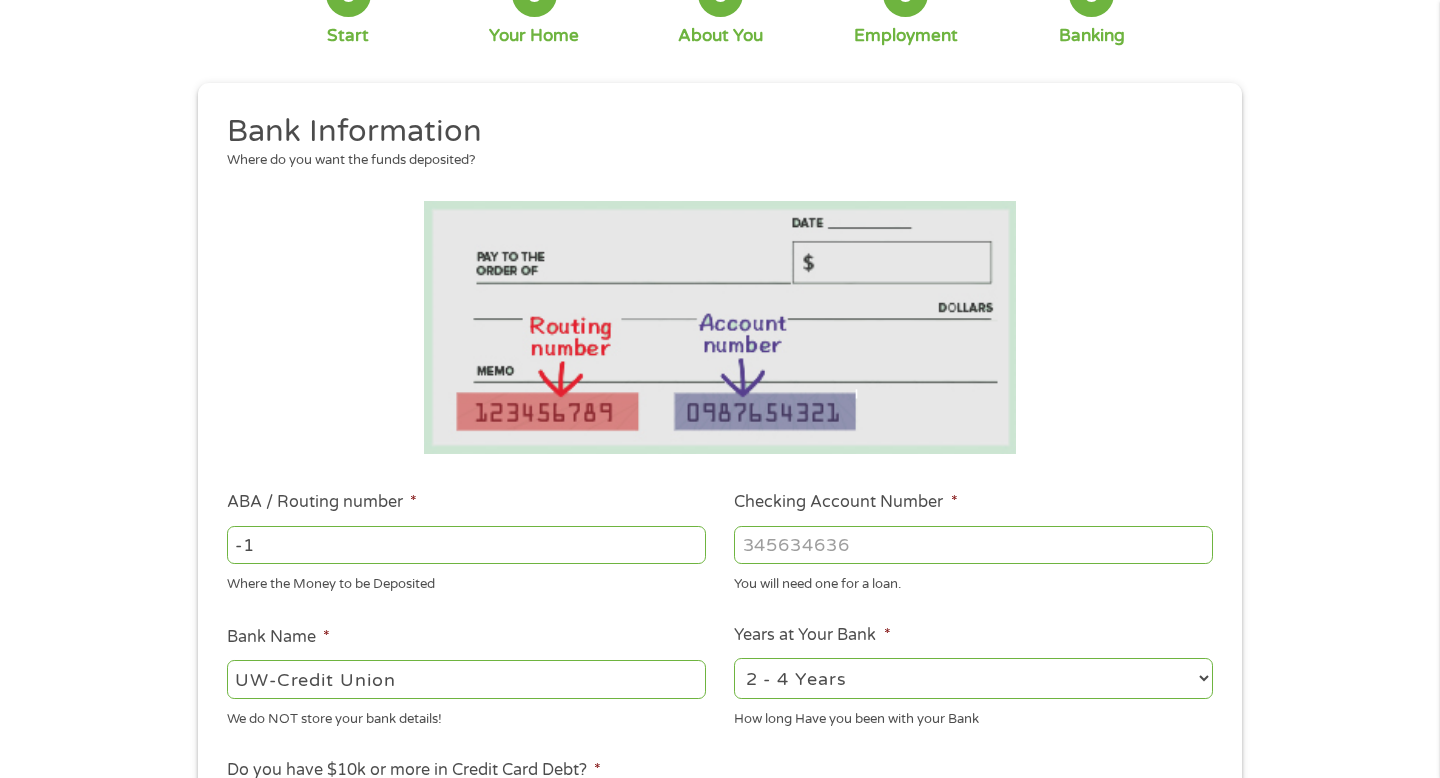 click on "-1" at bounding box center [466, 545] 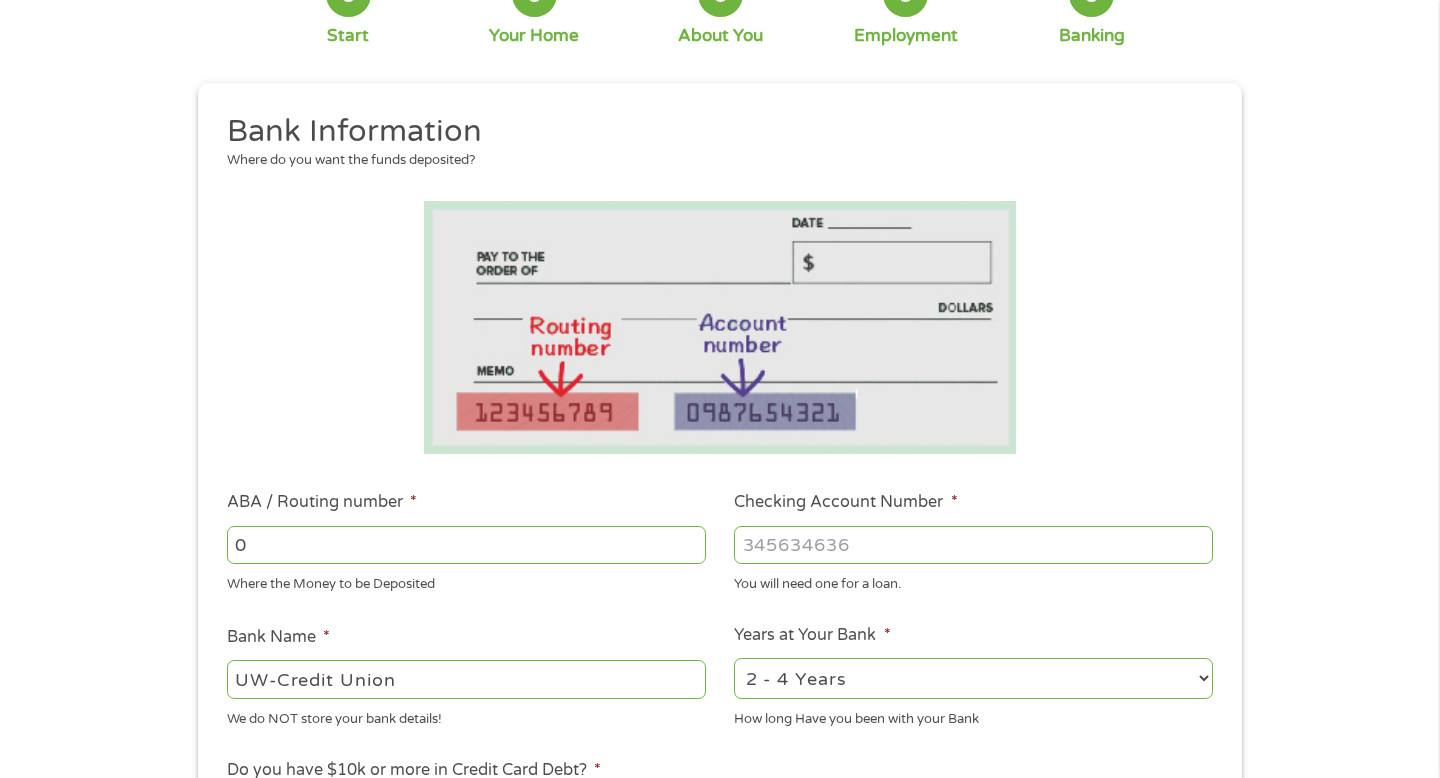 type on "0" 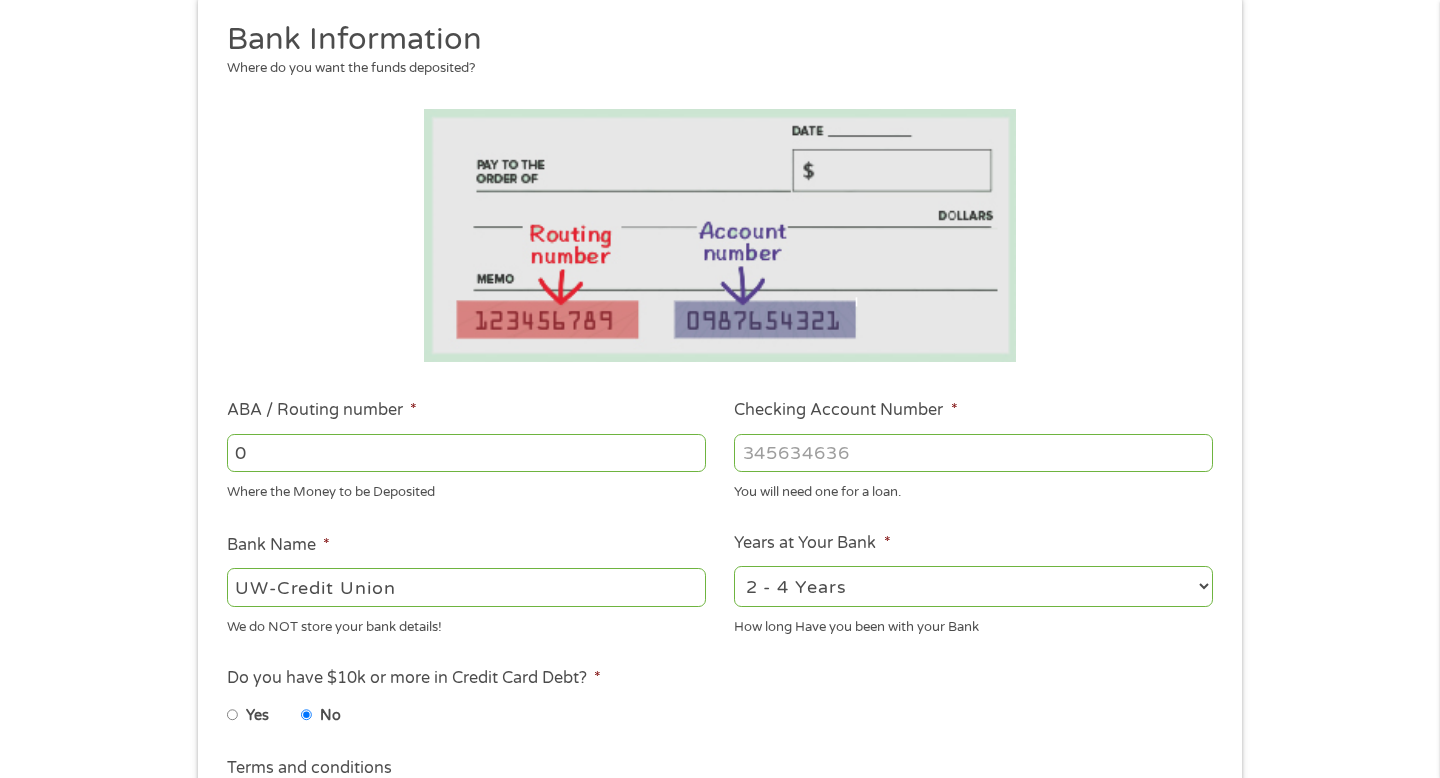 scroll, scrollTop: 246, scrollLeft: 0, axis: vertical 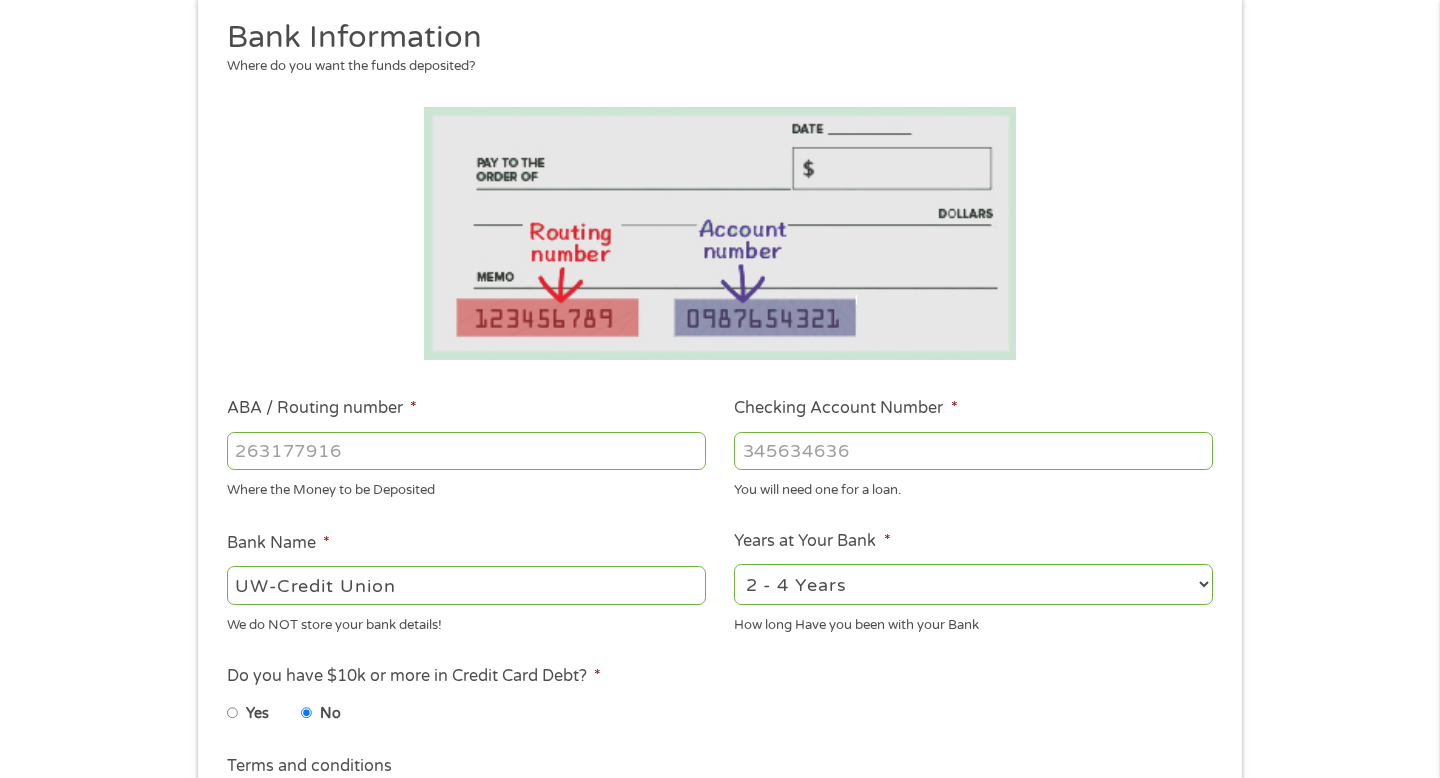 click on "ABA / Routing number *" at bounding box center (466, 451) 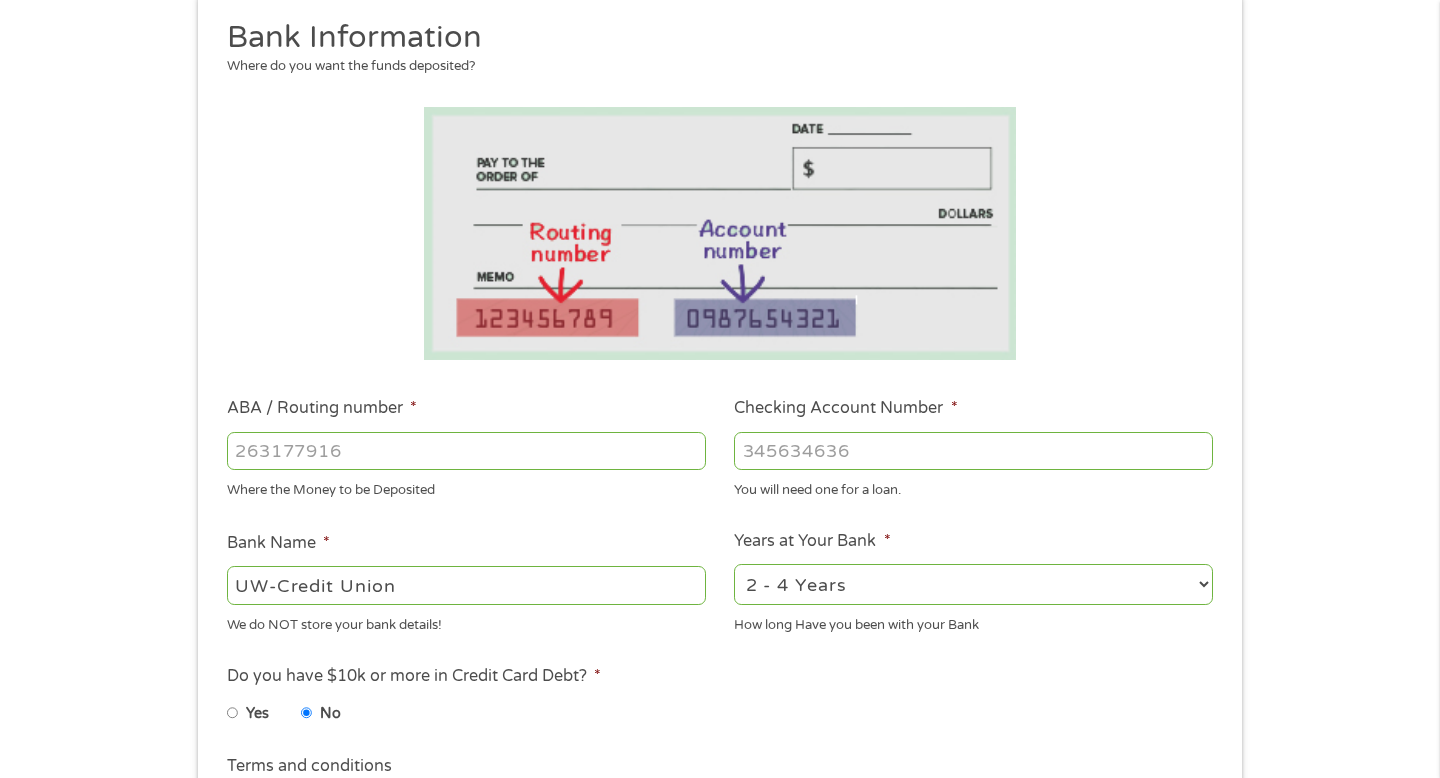 type on "[ACCOUNT_NUMBER]" 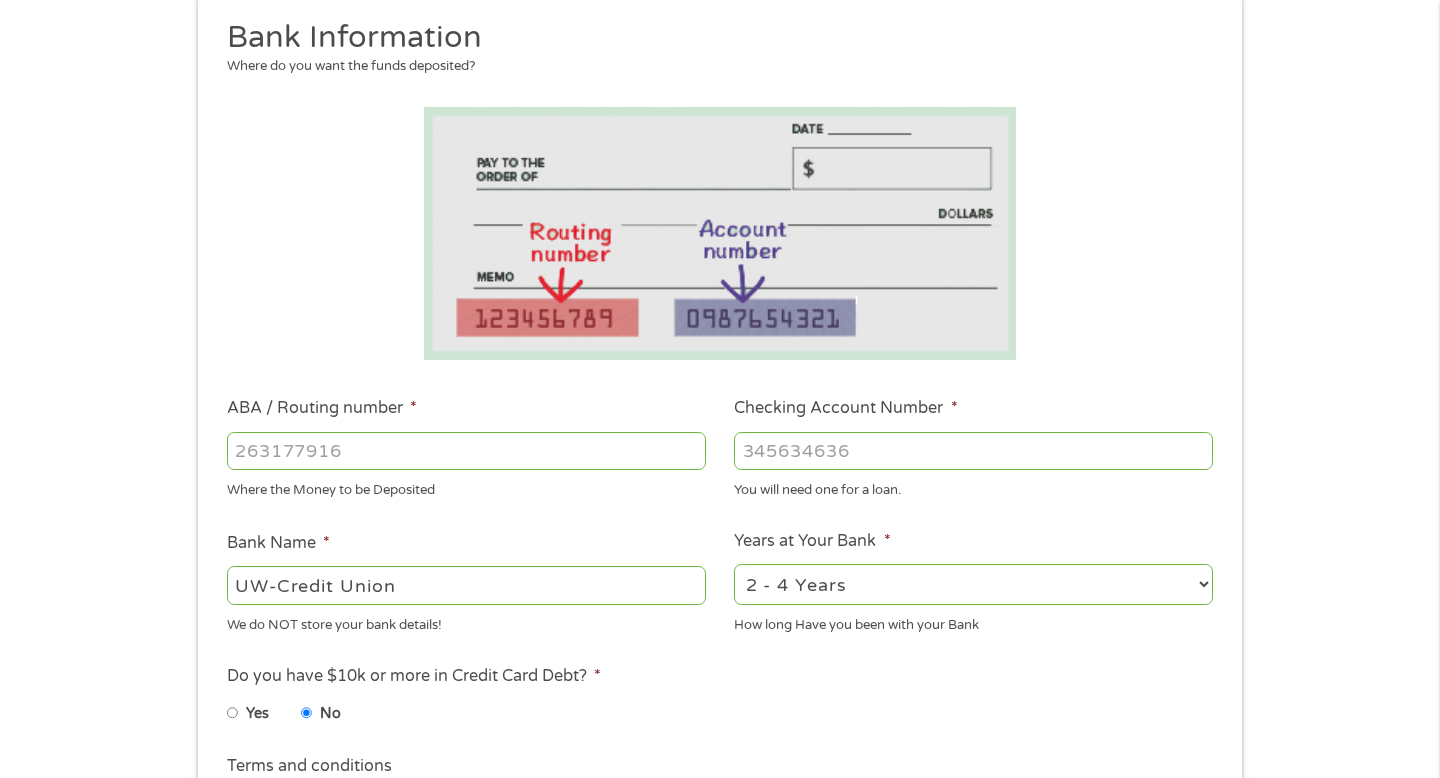 type on "UNIVERSITY OF WISCONSIN C U" 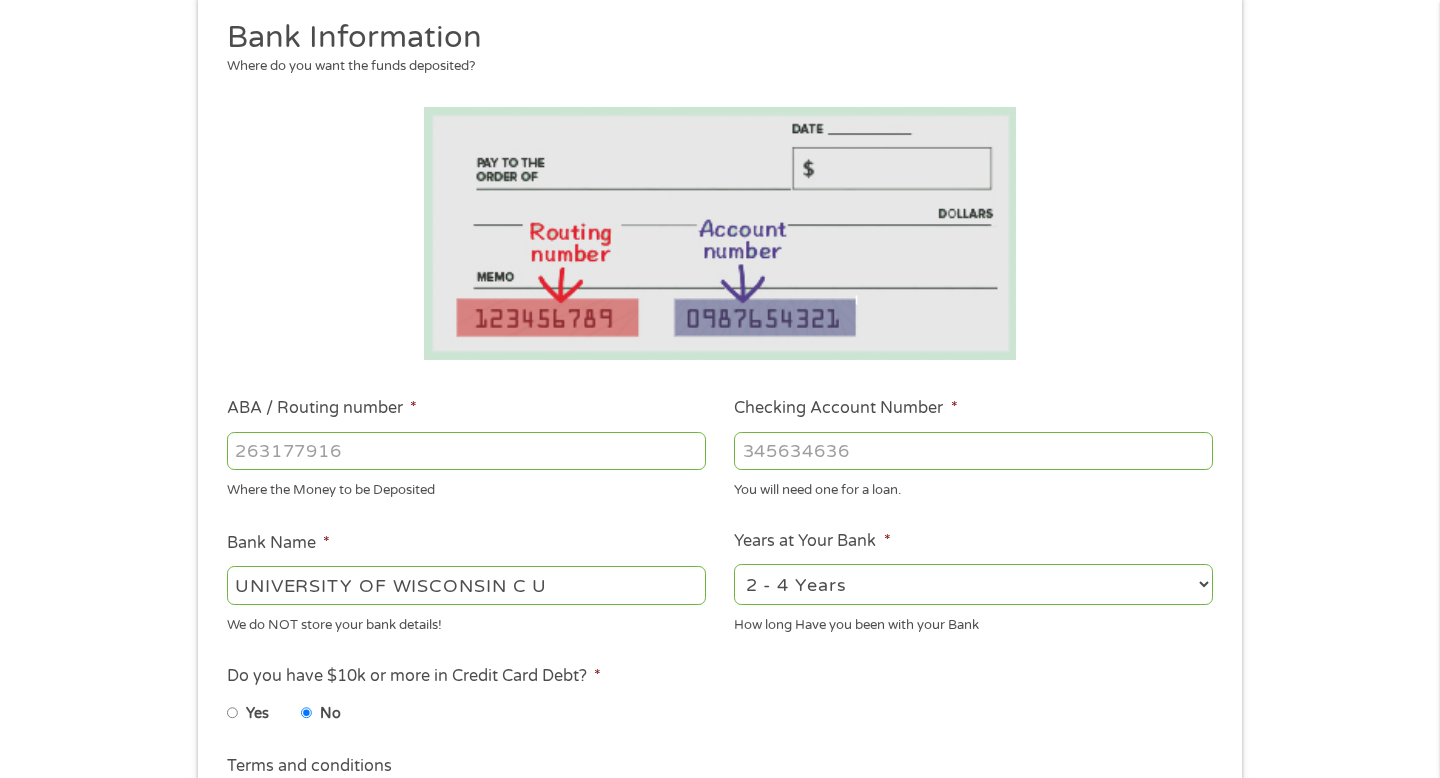 type on "[ACCOUNT_NUMBER]" 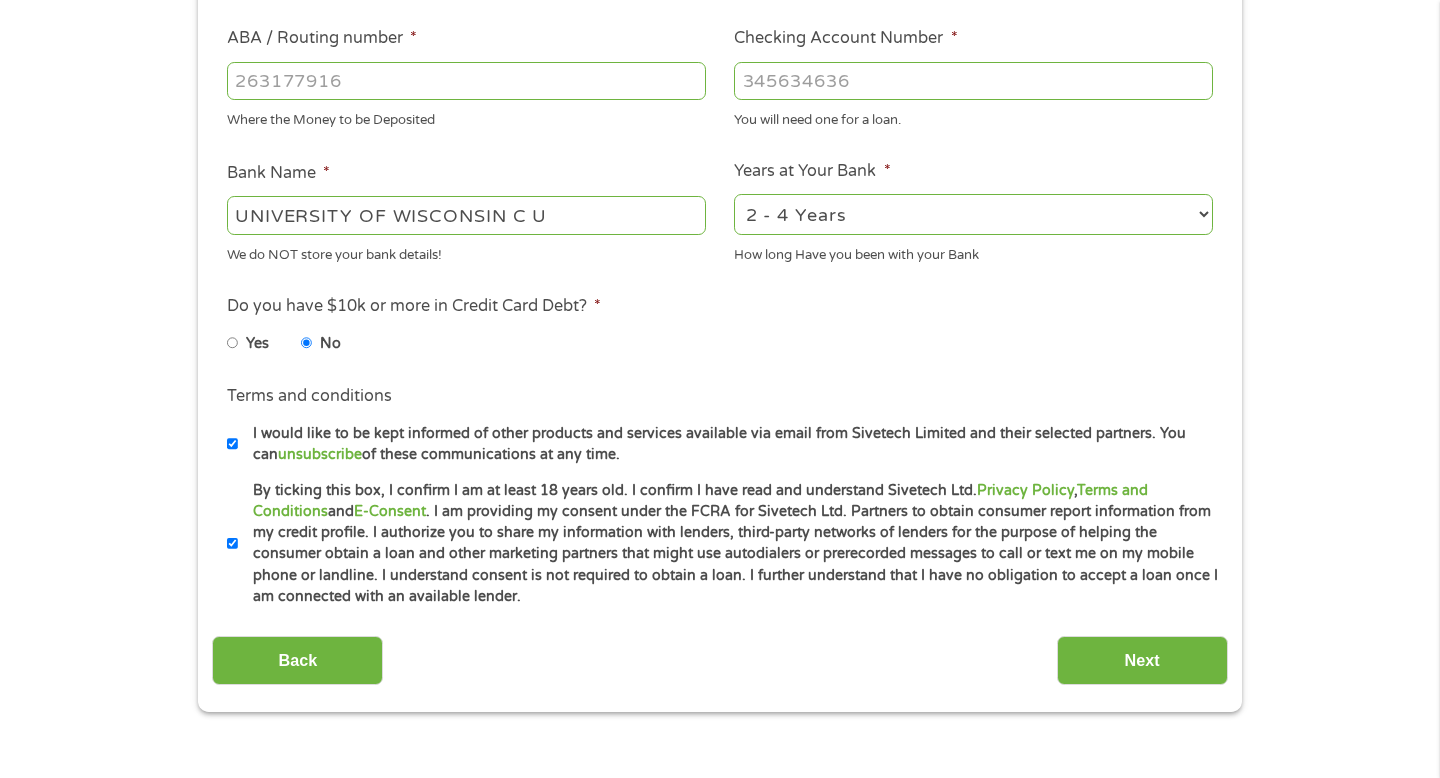 scroll, scrollTop: 635, scrollLeft: 0, axis: vertical 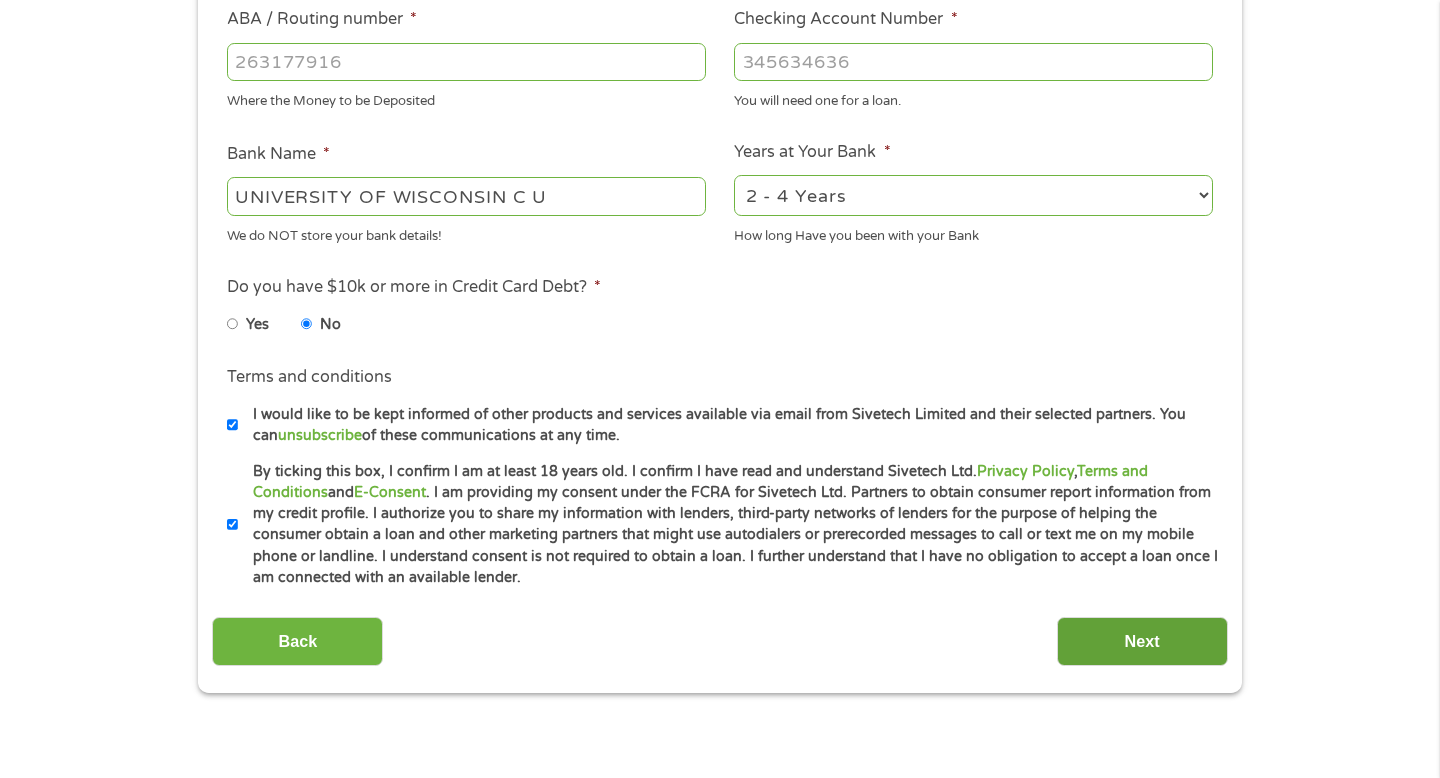 click on "Next" at bounding box center (1142, 641) 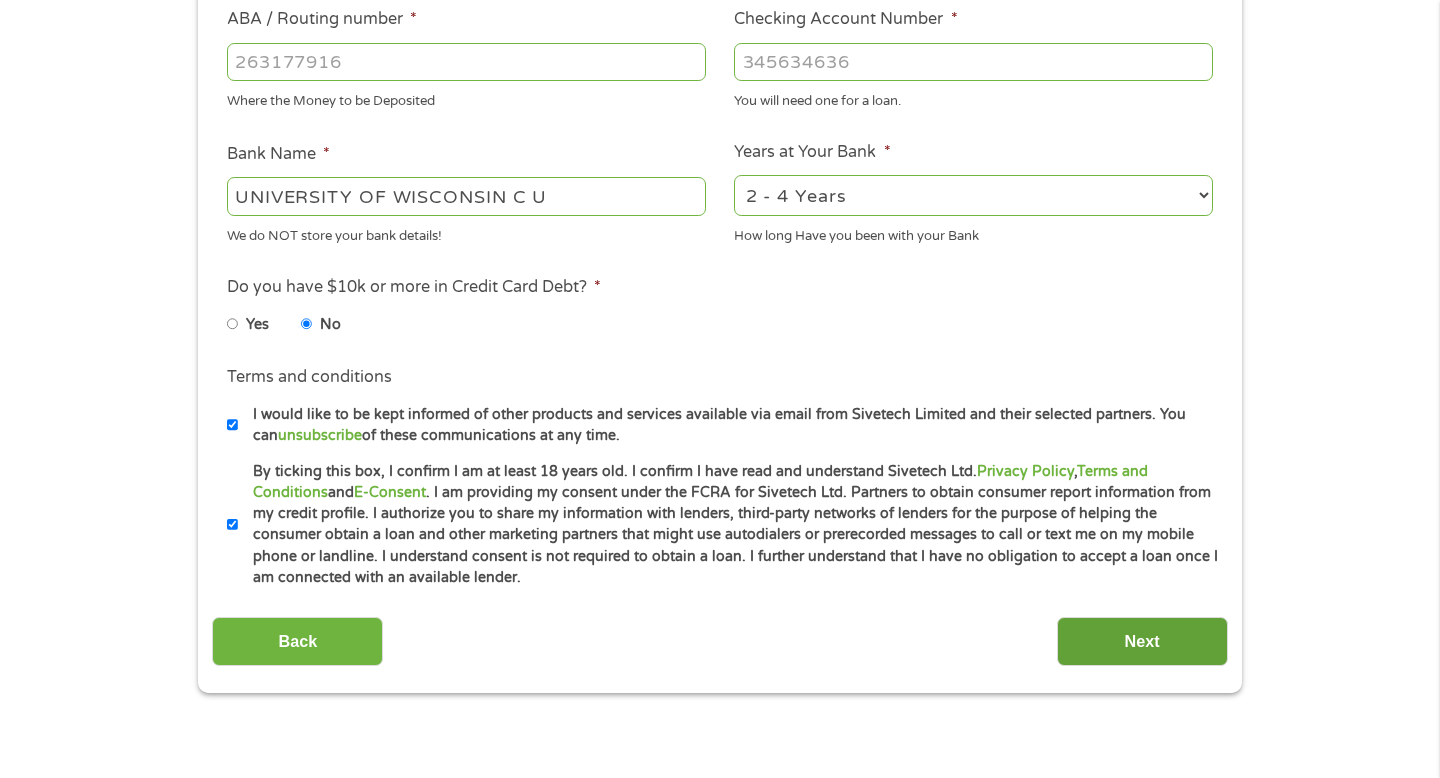 scroll, scrollTop: 8, scrollLeft: 8, axis: both 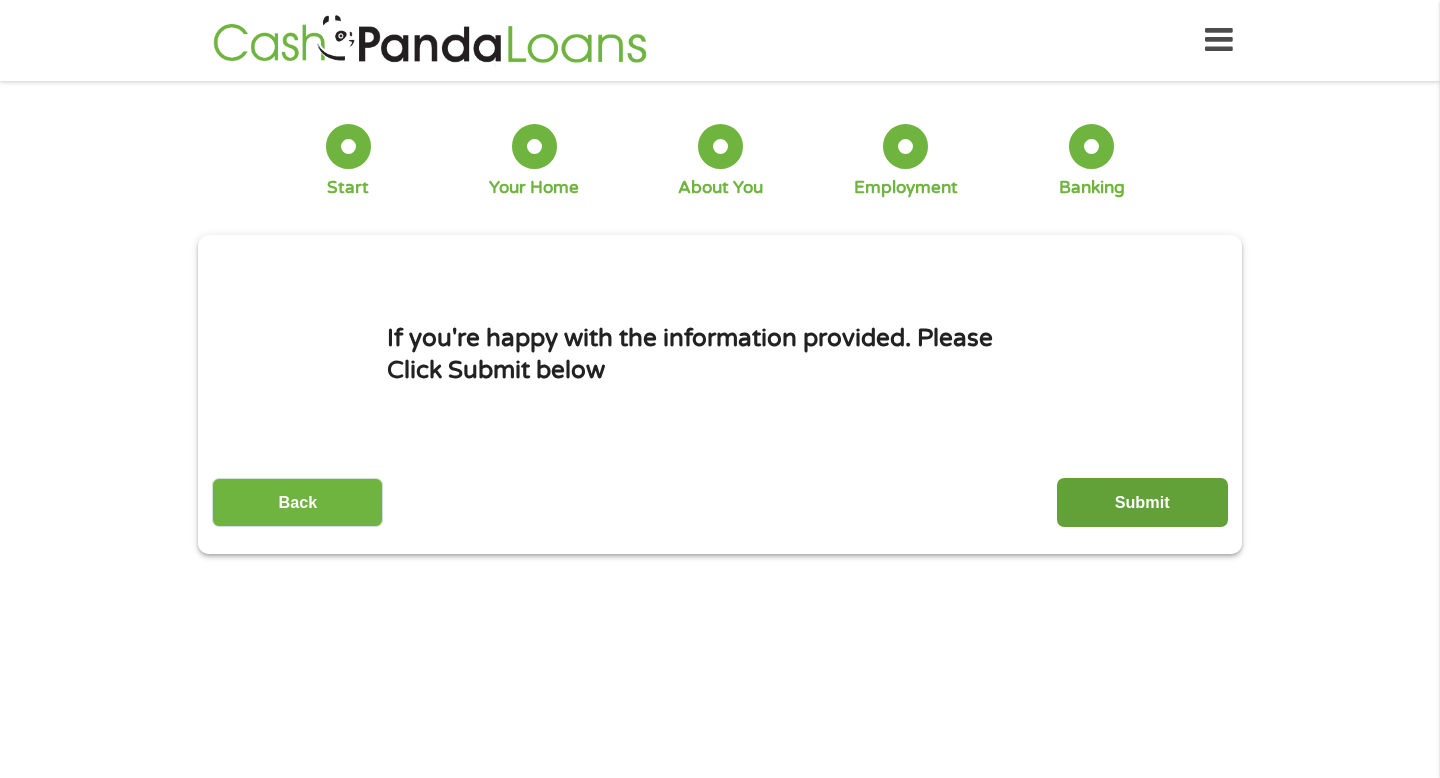 click on "Submit" at bounding box center (1142, 502) 